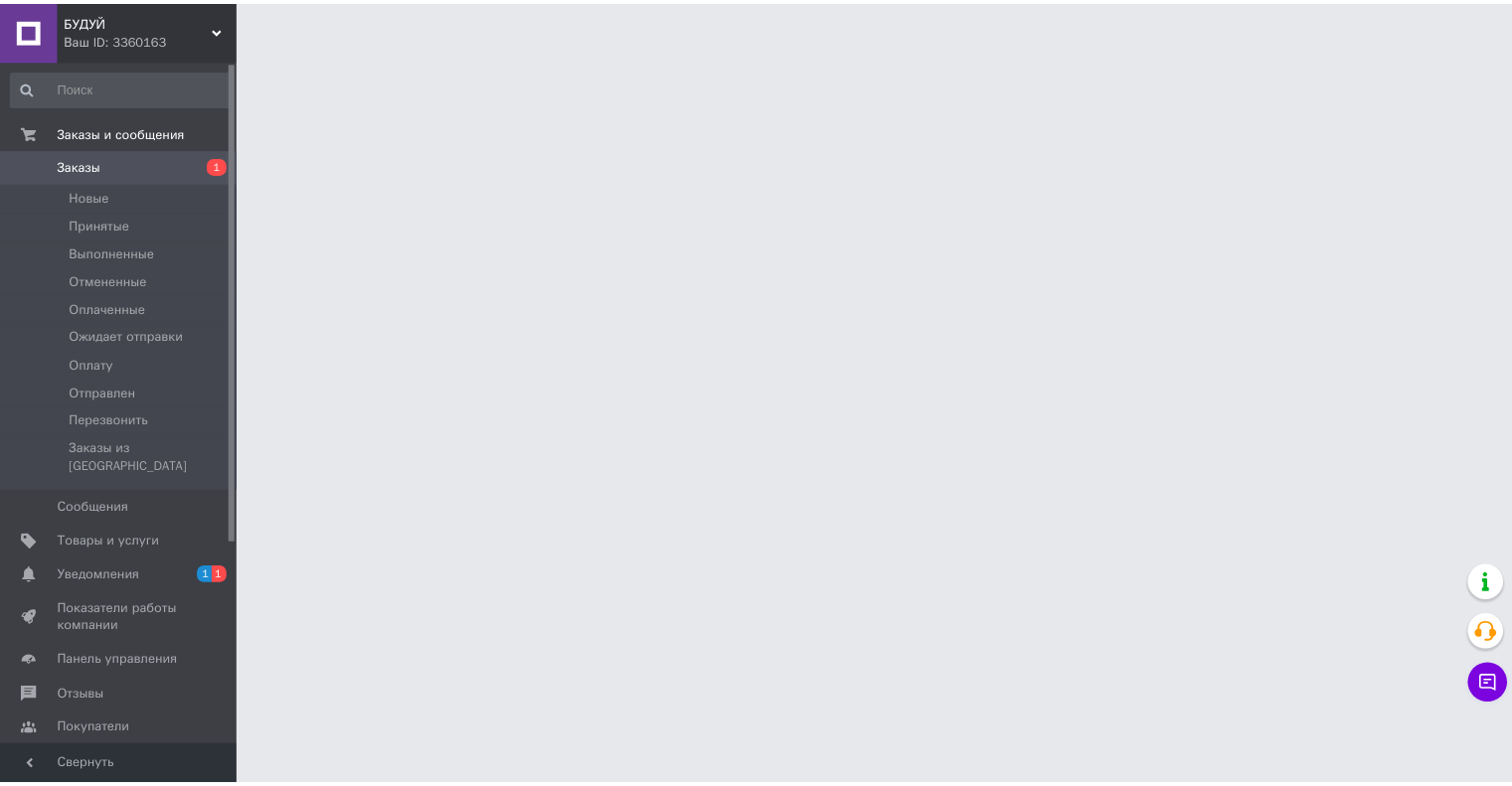 scroll, scrollTop: 0, scrollLeft: 0, axis: both 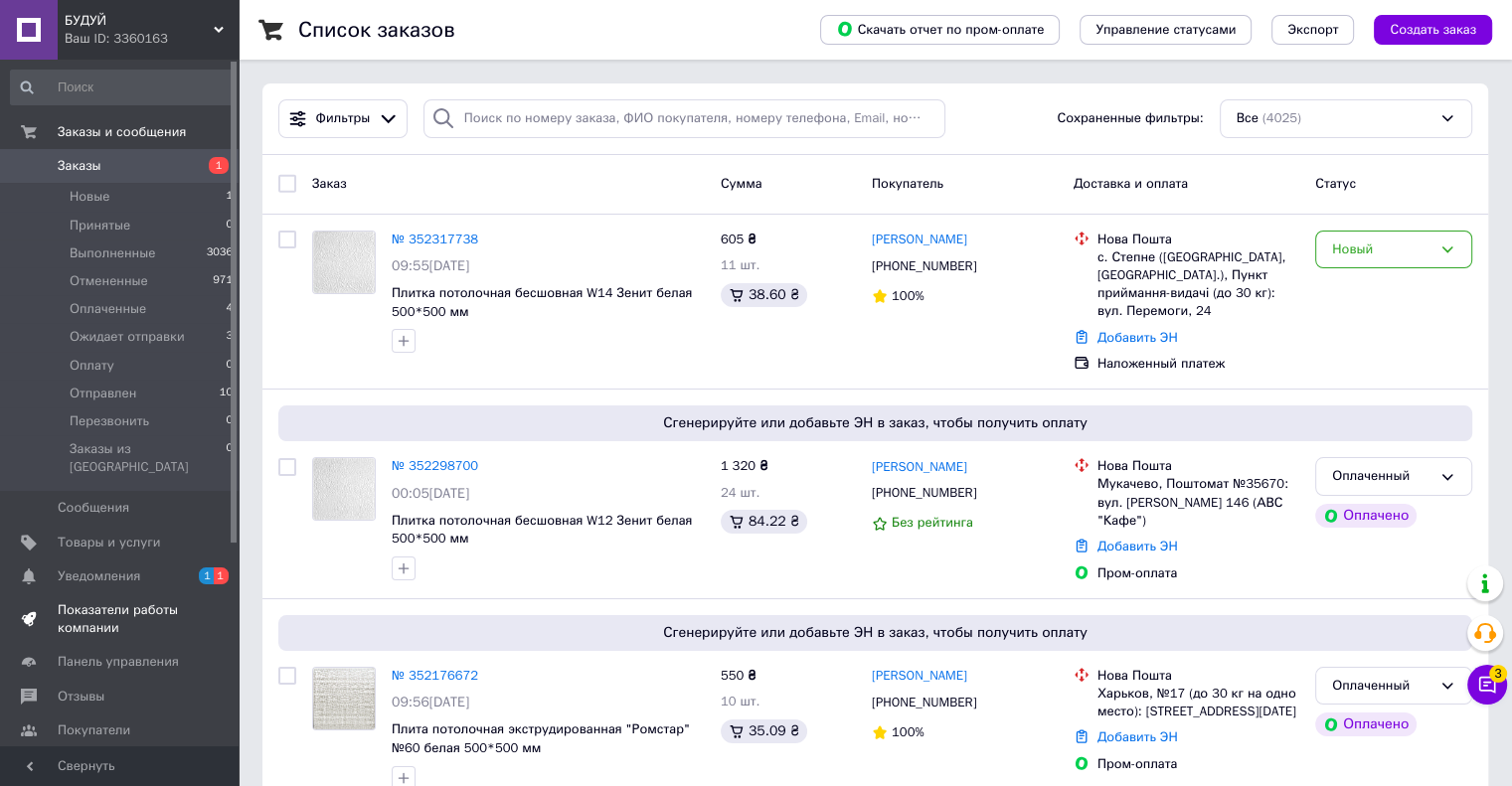 click on "Показатели работы компании" at bounding box center (120, 619) 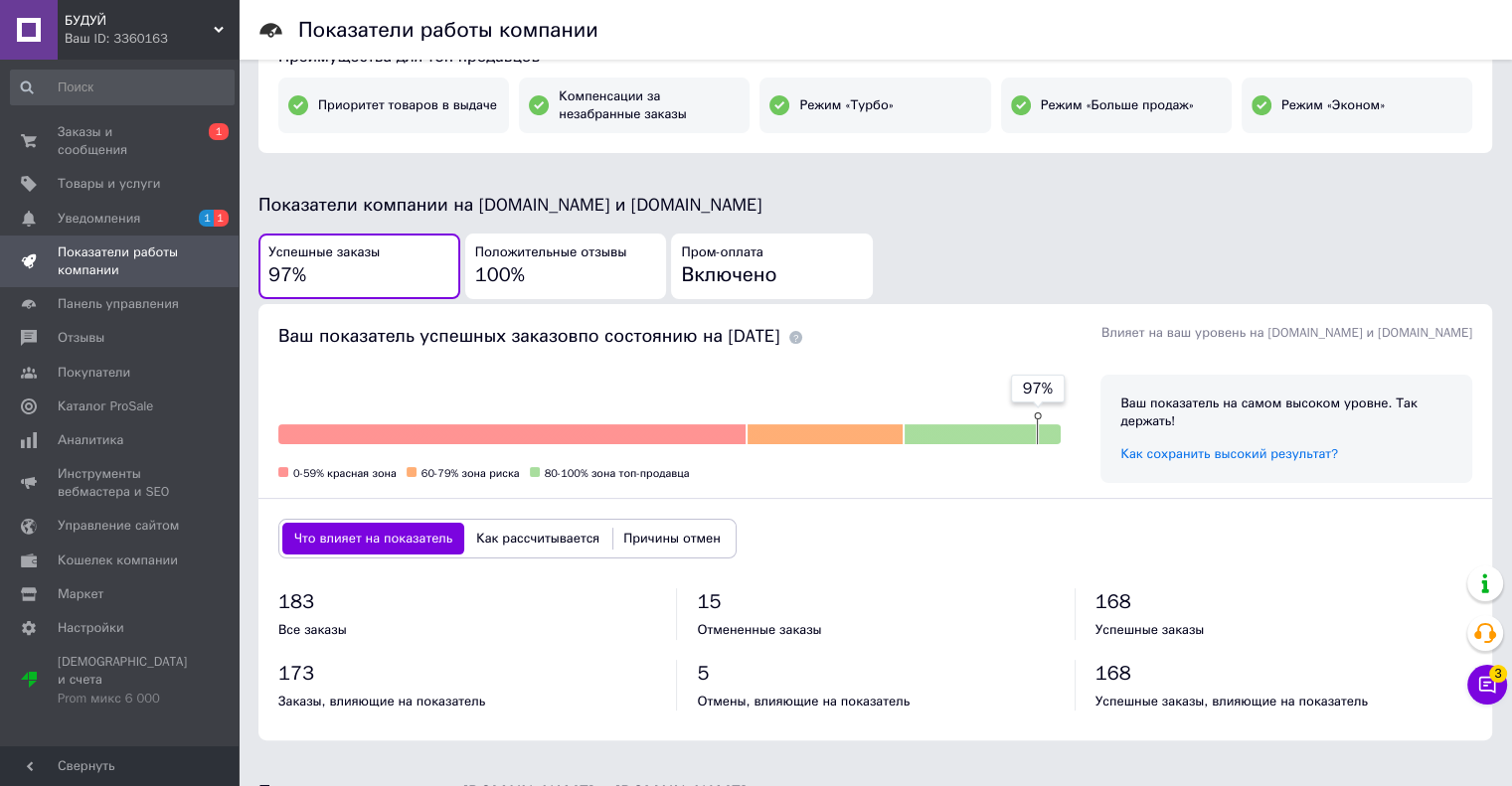 scroll, scrollTop: 298, scrollLeft: 0, axis: vertical 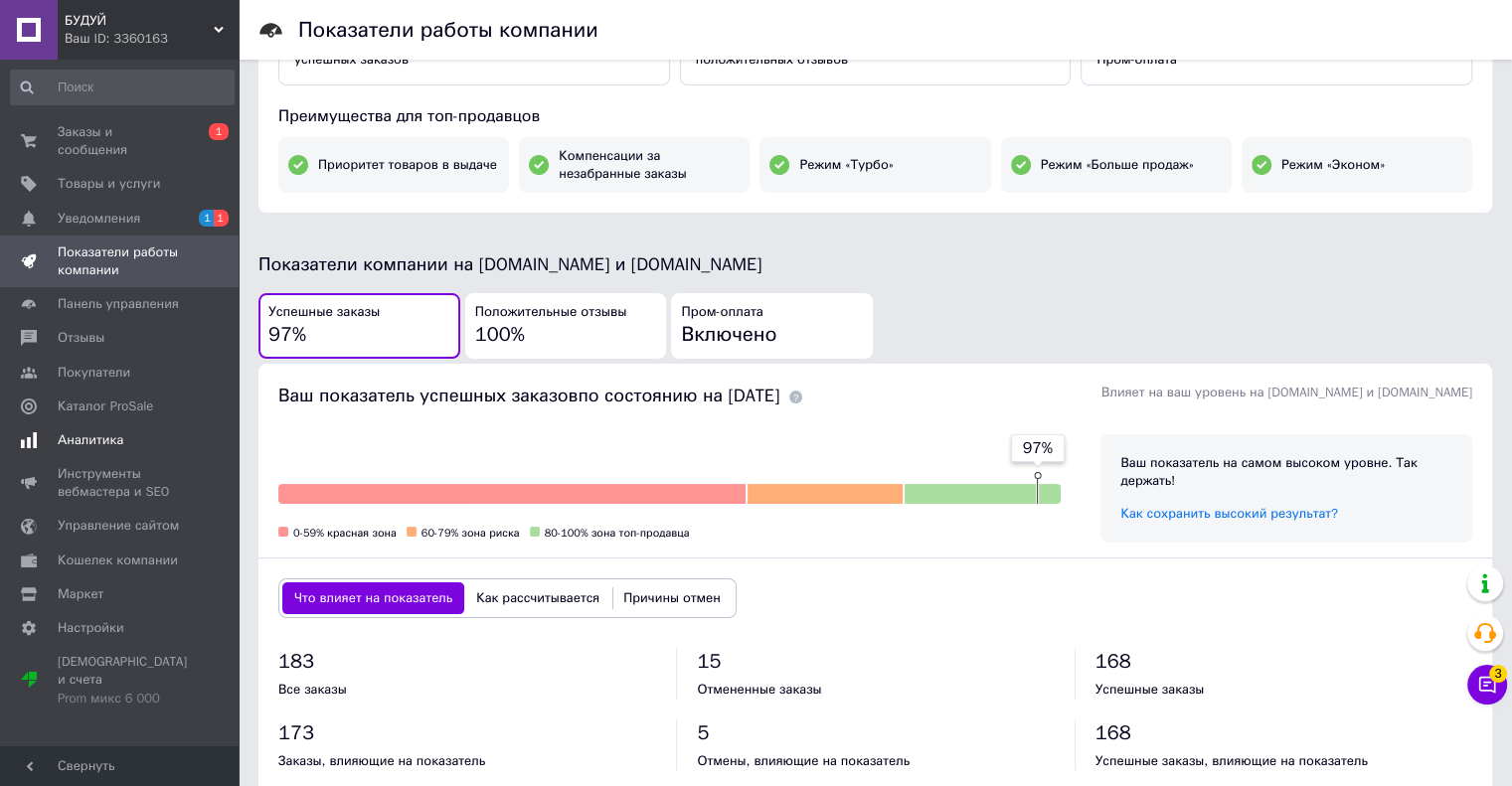 click on "Аналитика" at bounding box center [90, 440] 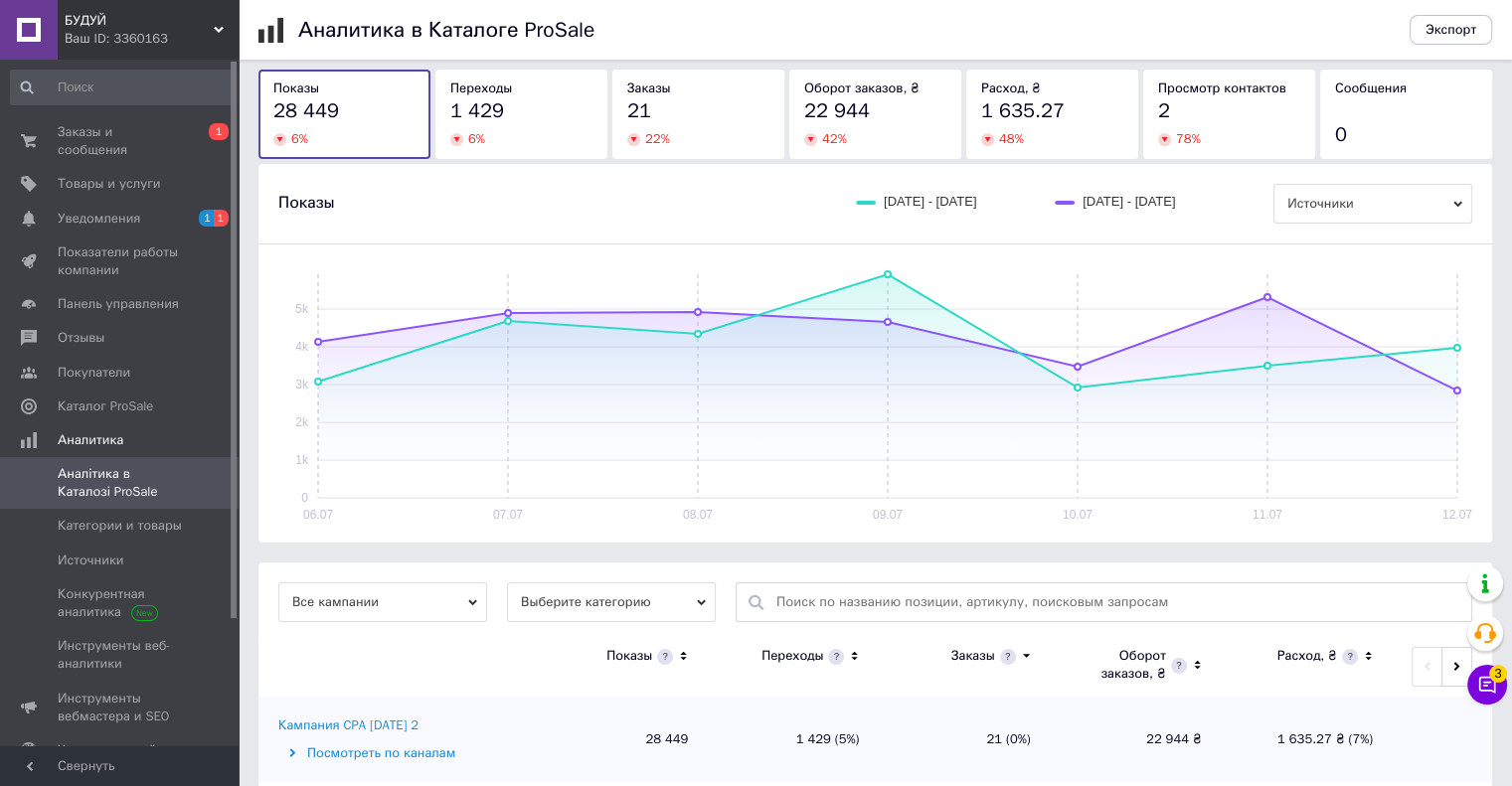 scroll, scrollTop: 144, scrollLeft: 0, axis: vertical 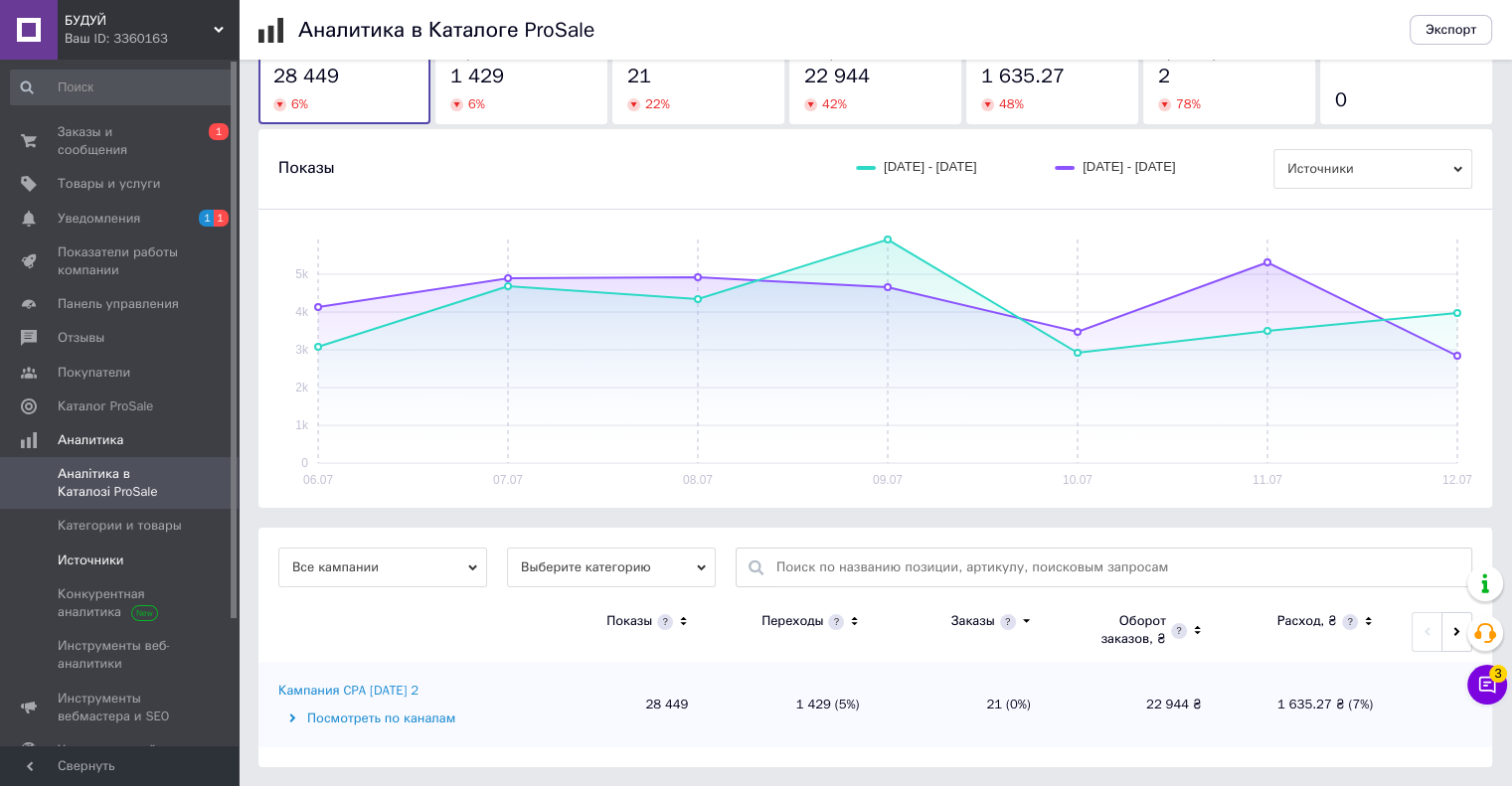 click on "Источники" at bounding box center [90, 560] 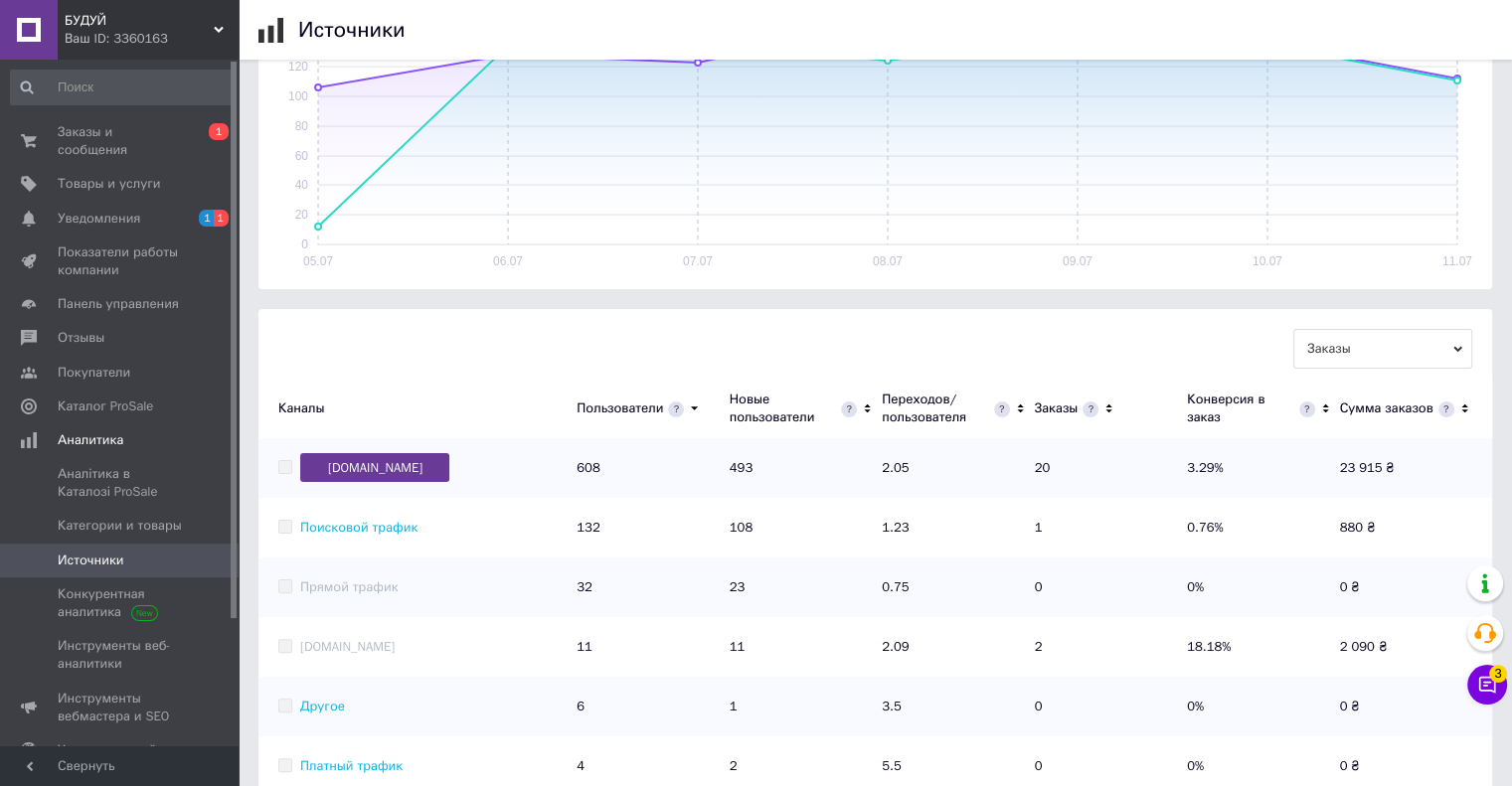 scroll, scrollTop: 322, scrollLeft: 0, axis: vertical 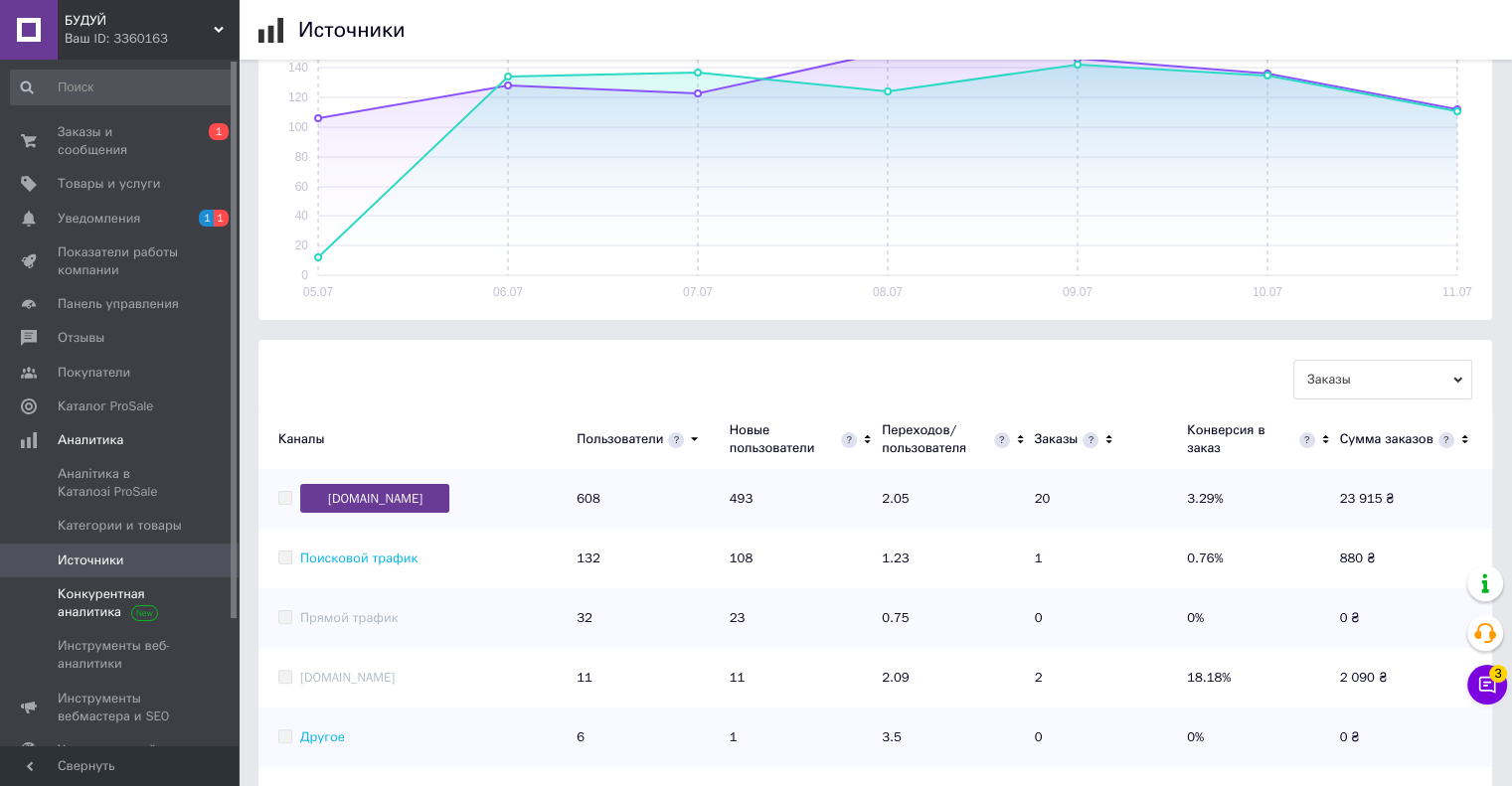 click on "Конкурентная аналитика" at bounding box center [120, 603] 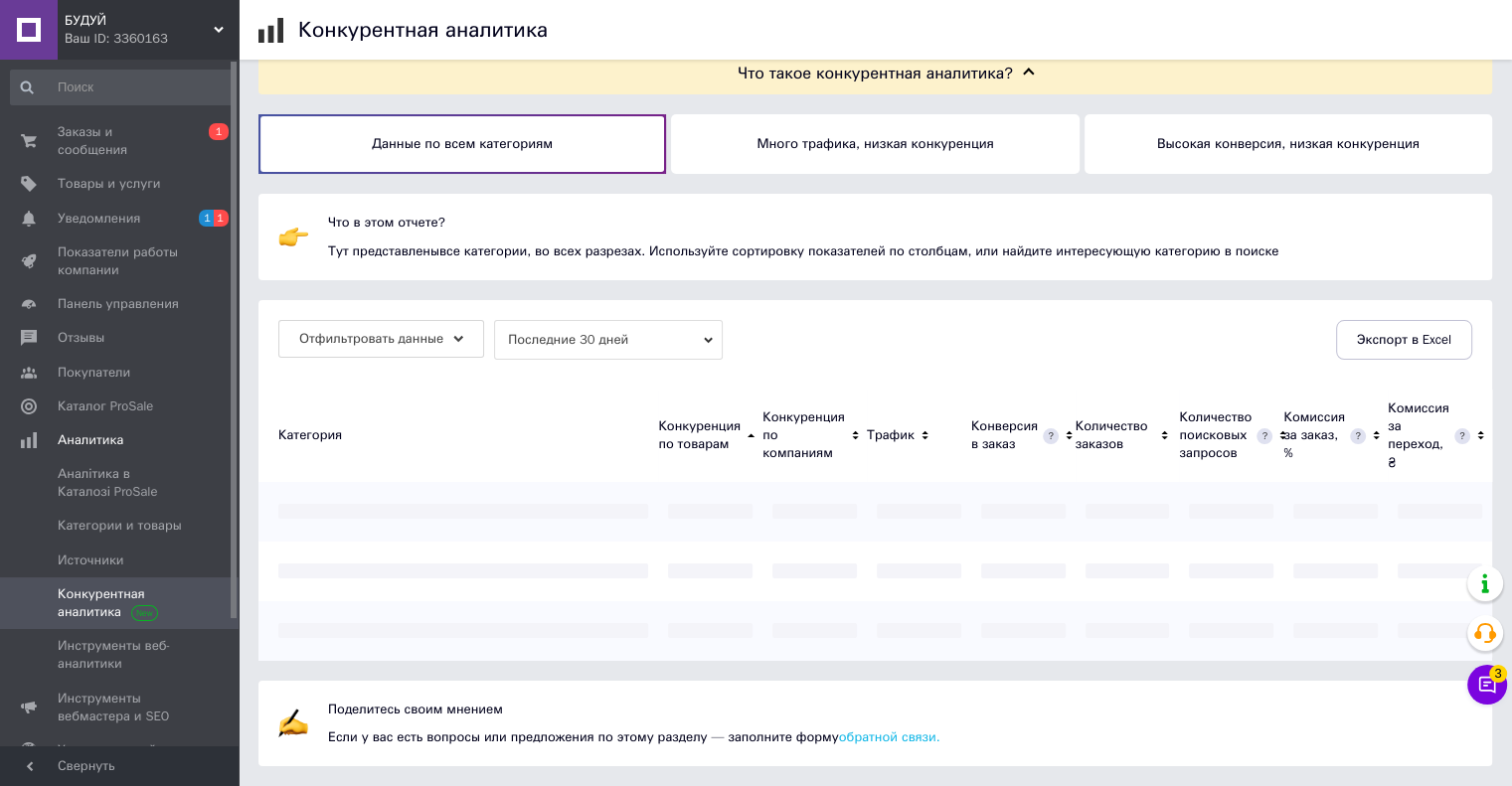 scroll, scrollTop: 0, scrollLeft: 0, axis: both 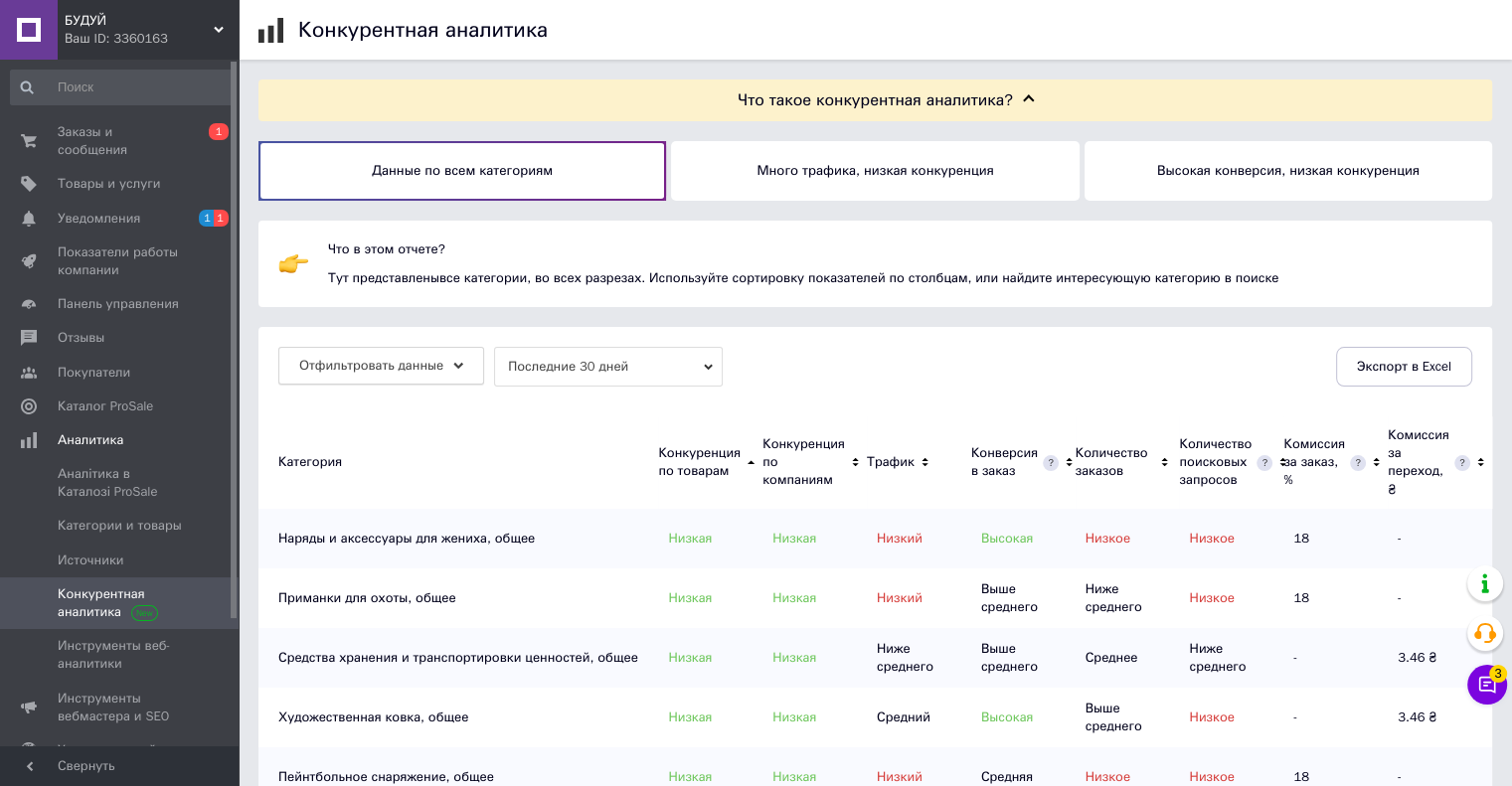 click 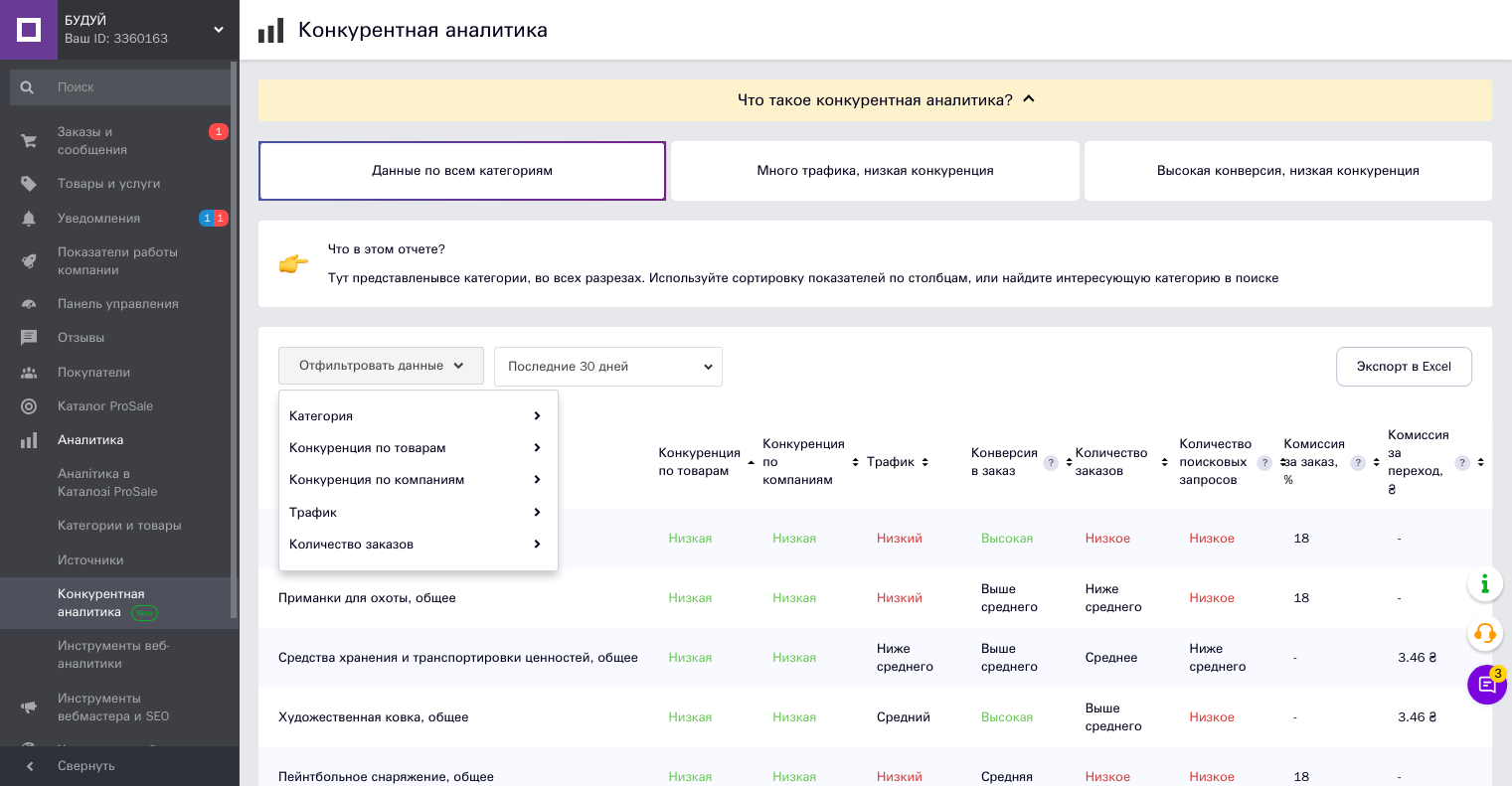 click on "Отфильтровать данные Категория Конкуренция по товарам Конкуренция по компаниям Трафик Количество заказов Последние 30 дней Экспорт в Excel" at bounding box center (875, 367) 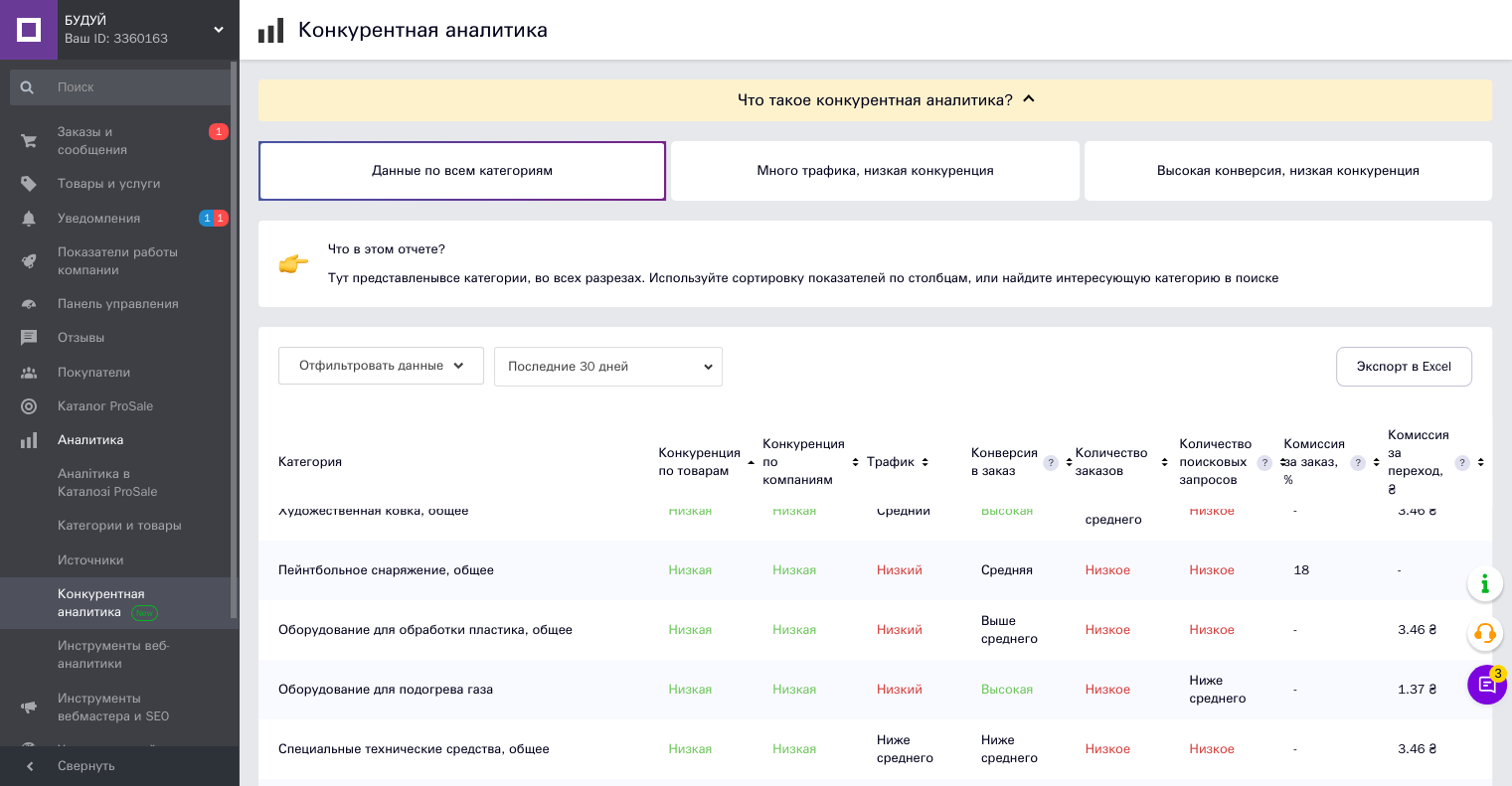 scroll, scrollTop: 199, scrollLeft: 0, axis: vertical 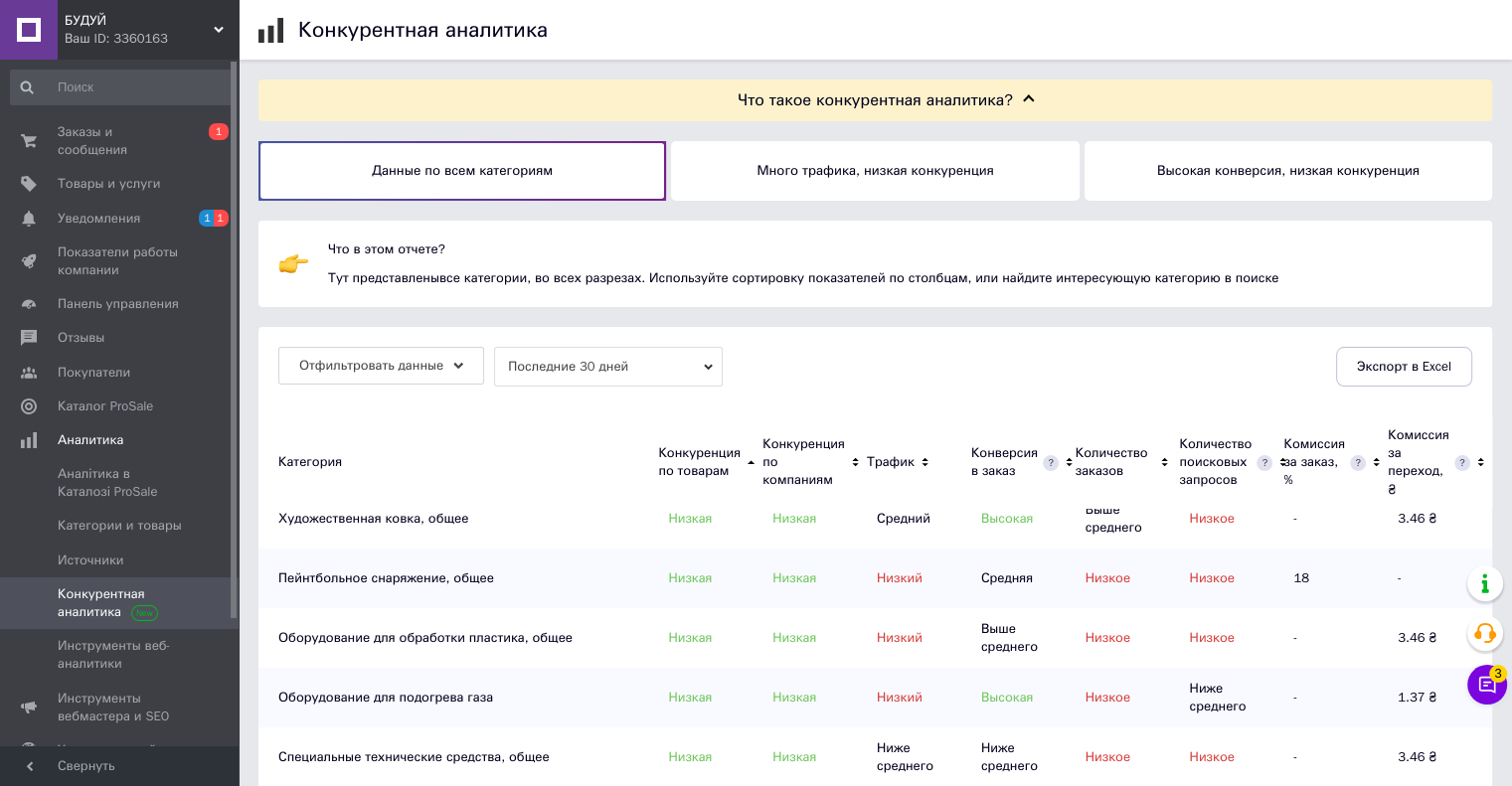 click on "Категория" at bounding box center (458, 462) 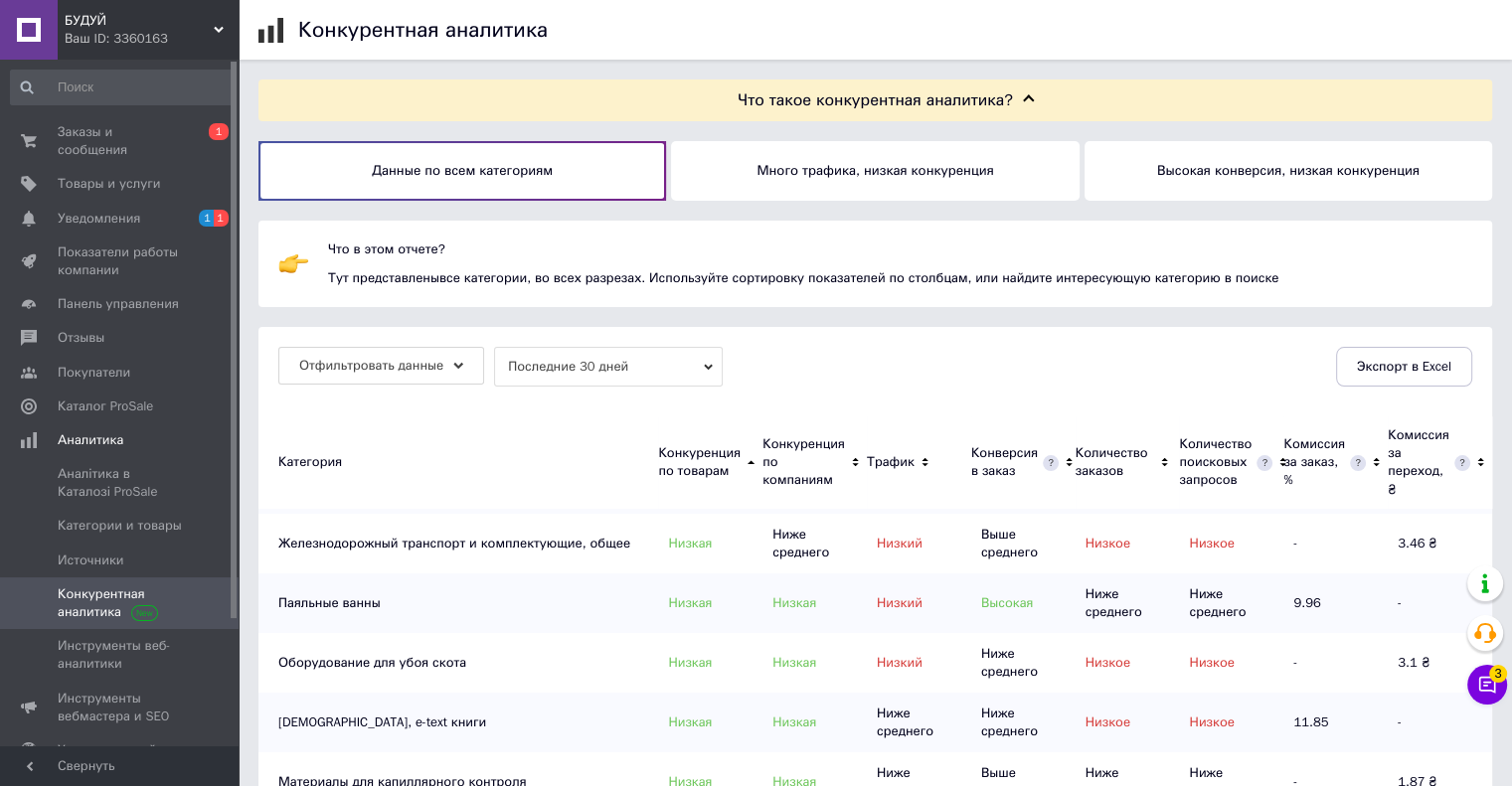 scroll, scrollTop: 2087, scrollLeft: 0, axis: vertical 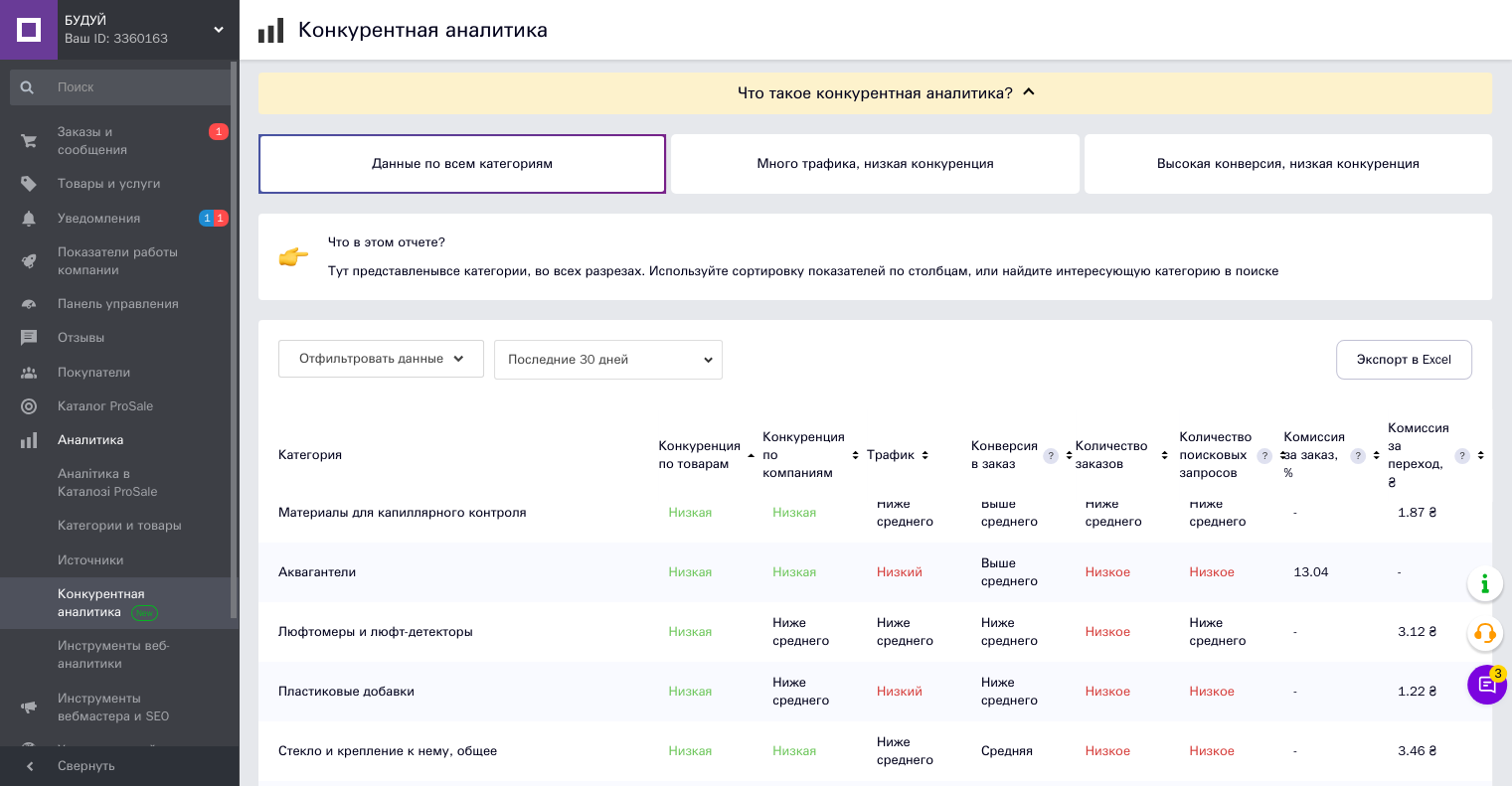 click on "Данные по всем категориям" at bounding box center (462, 164) 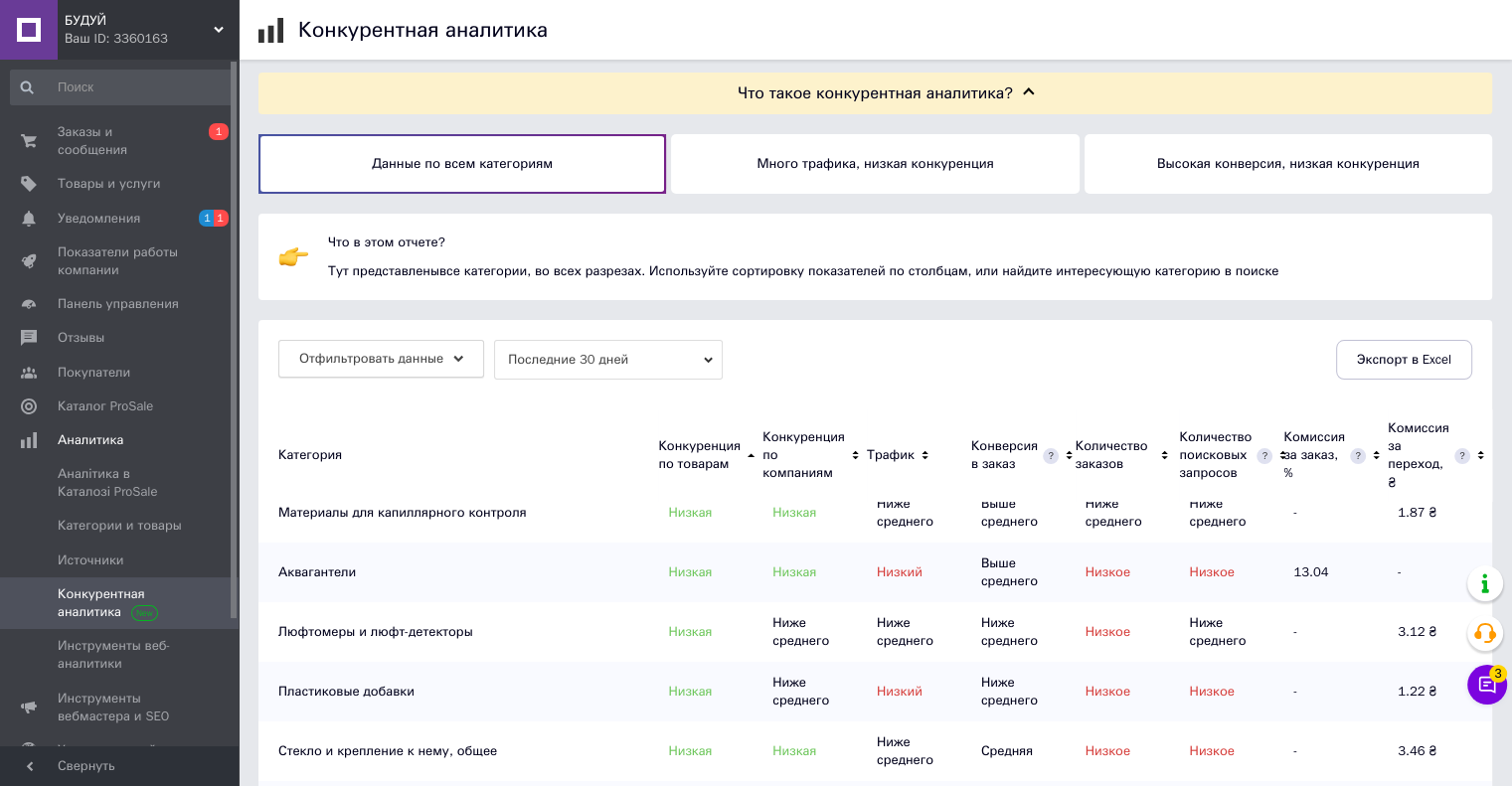 click 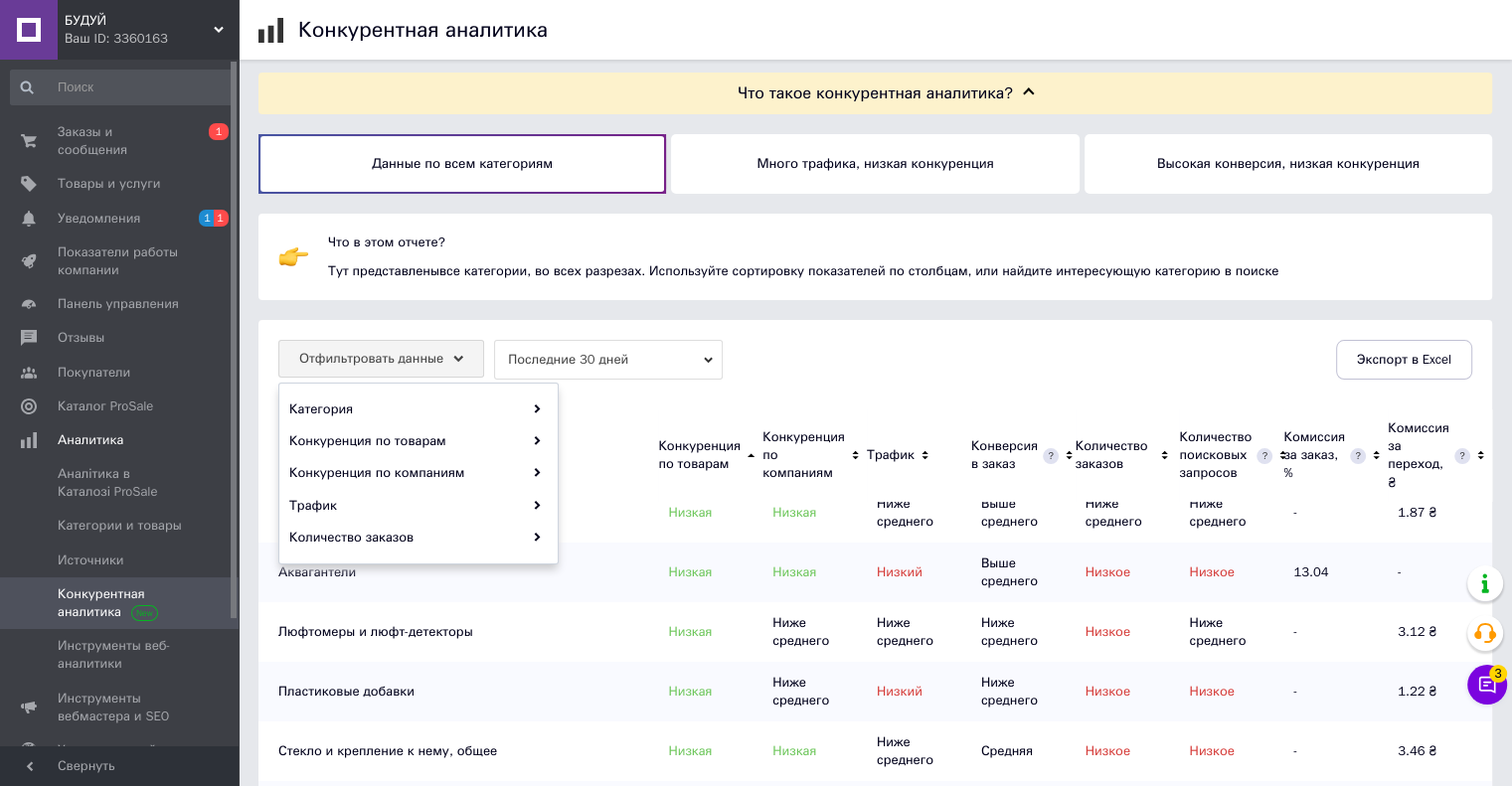 click on "Что в этом отчете?" at bounding box center (900, 242) 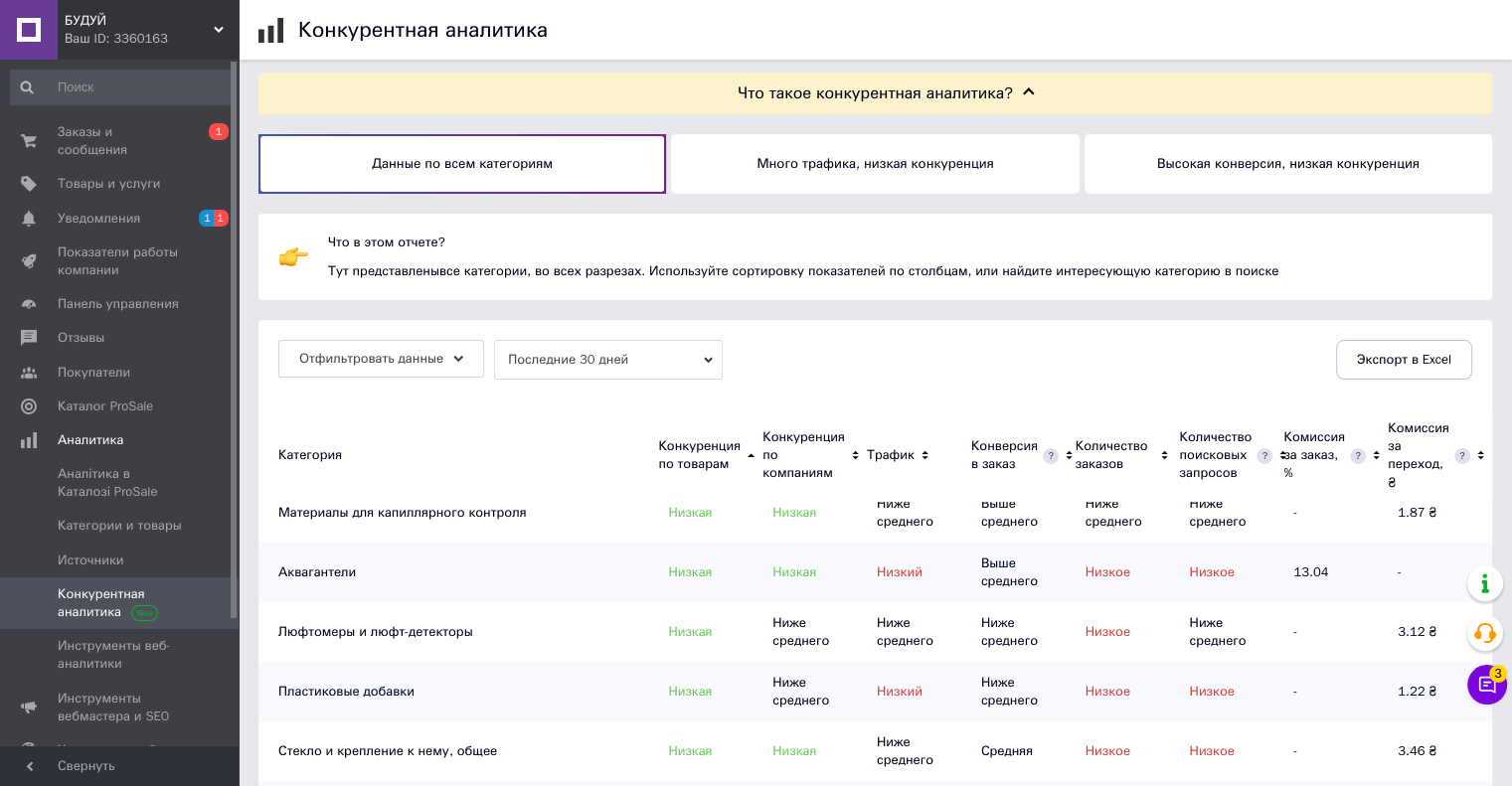 click on "Категория" at bounding box center [310, 454] 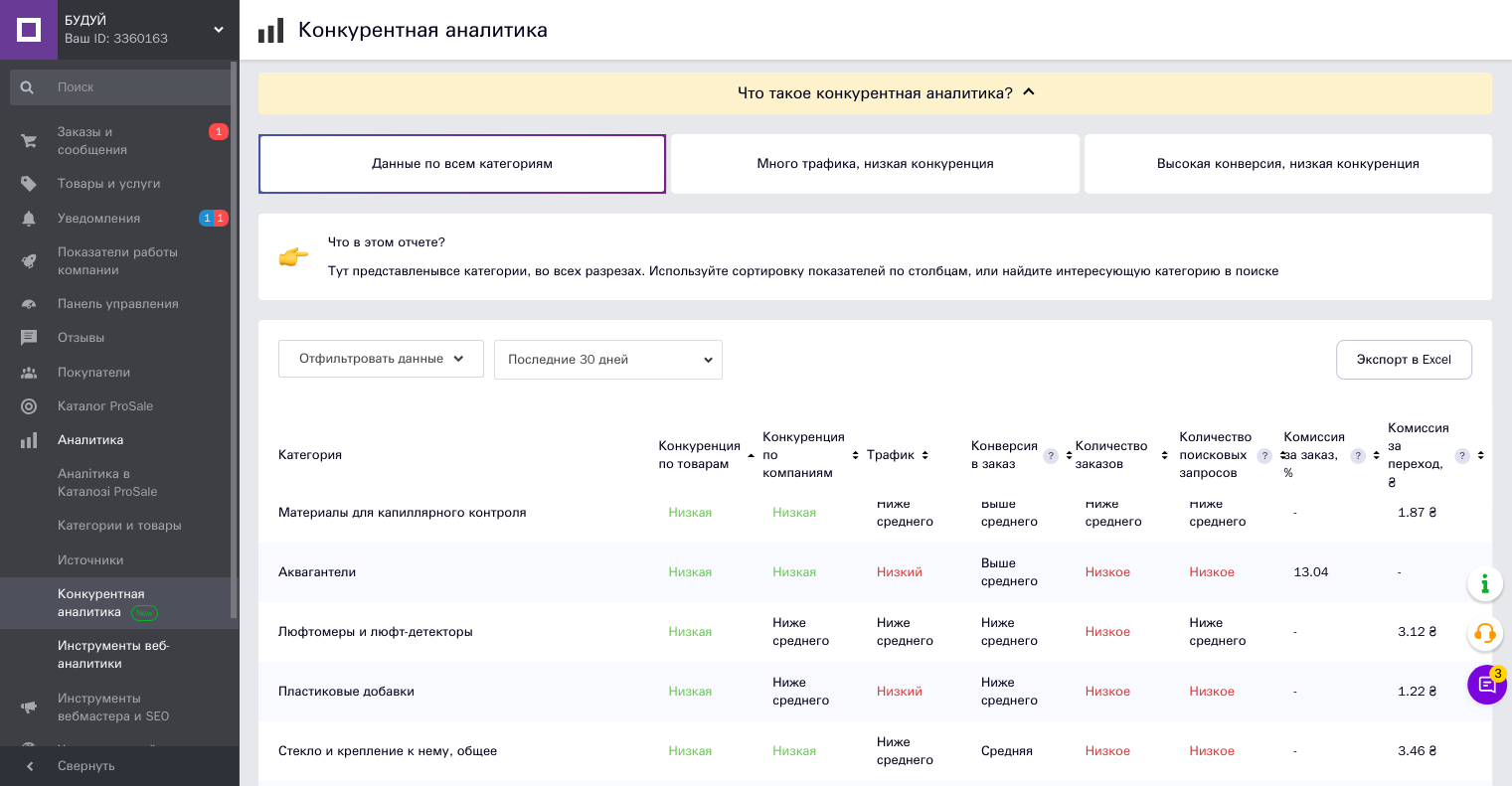 click on "Инструменты веб-аналитики" at bounding box center (120, 655) 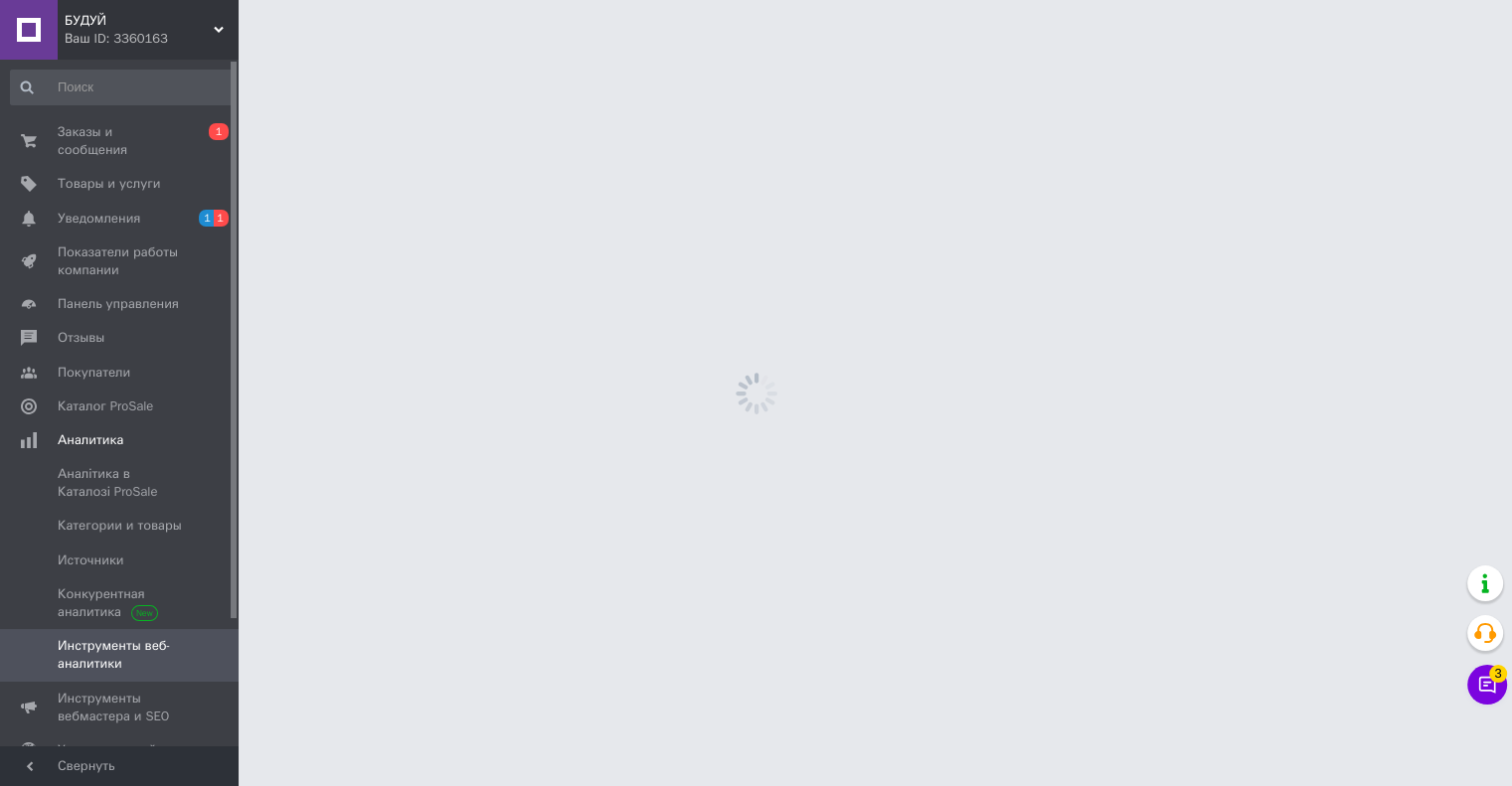 scroll, scrollTop: 0, scrollLeft: 0, axis: both 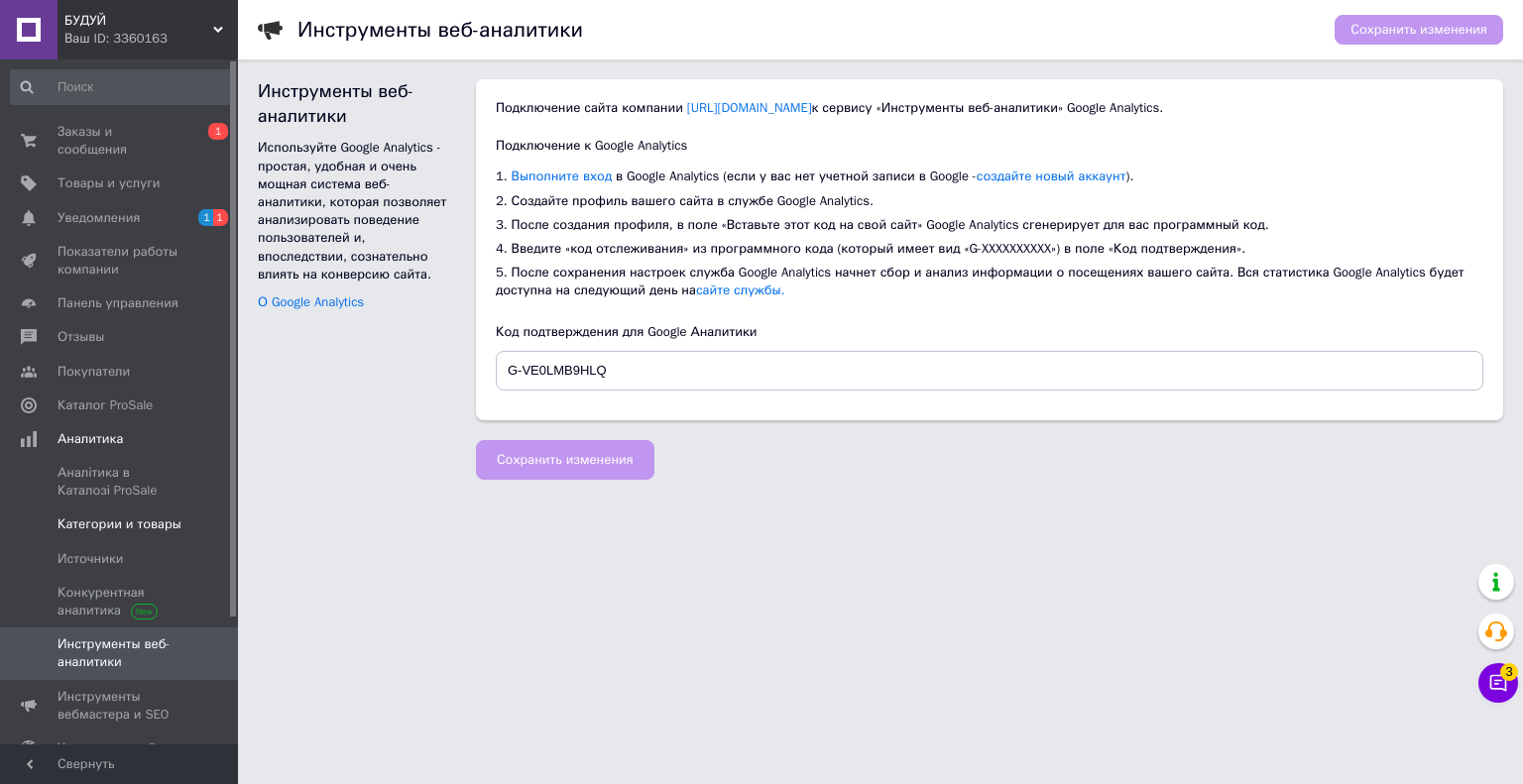 click on "Категории и товары" at bounding box center [119, 524] 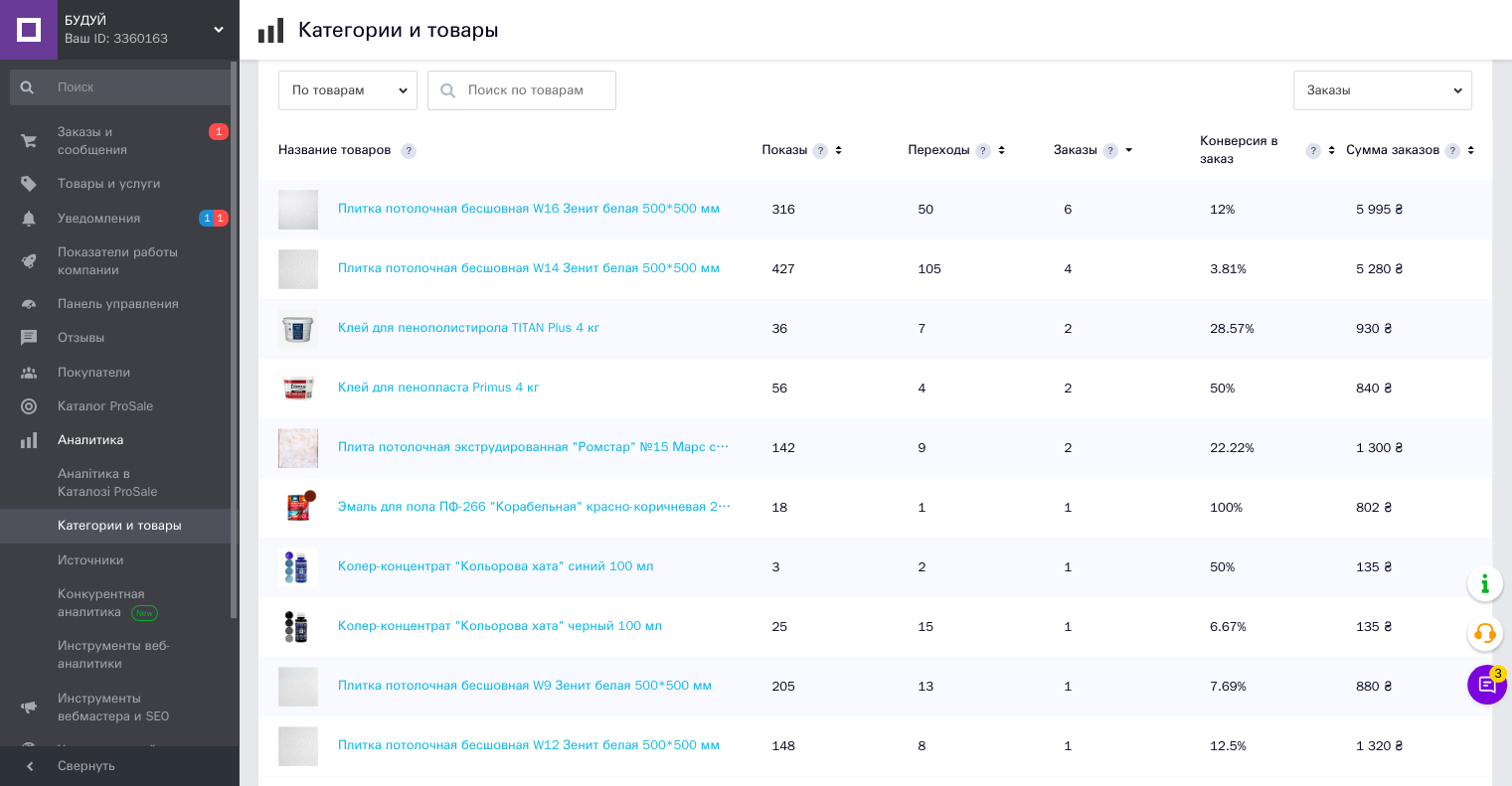 scroll, scrollTop: 591, scrollLeft: 0, axis: vertical 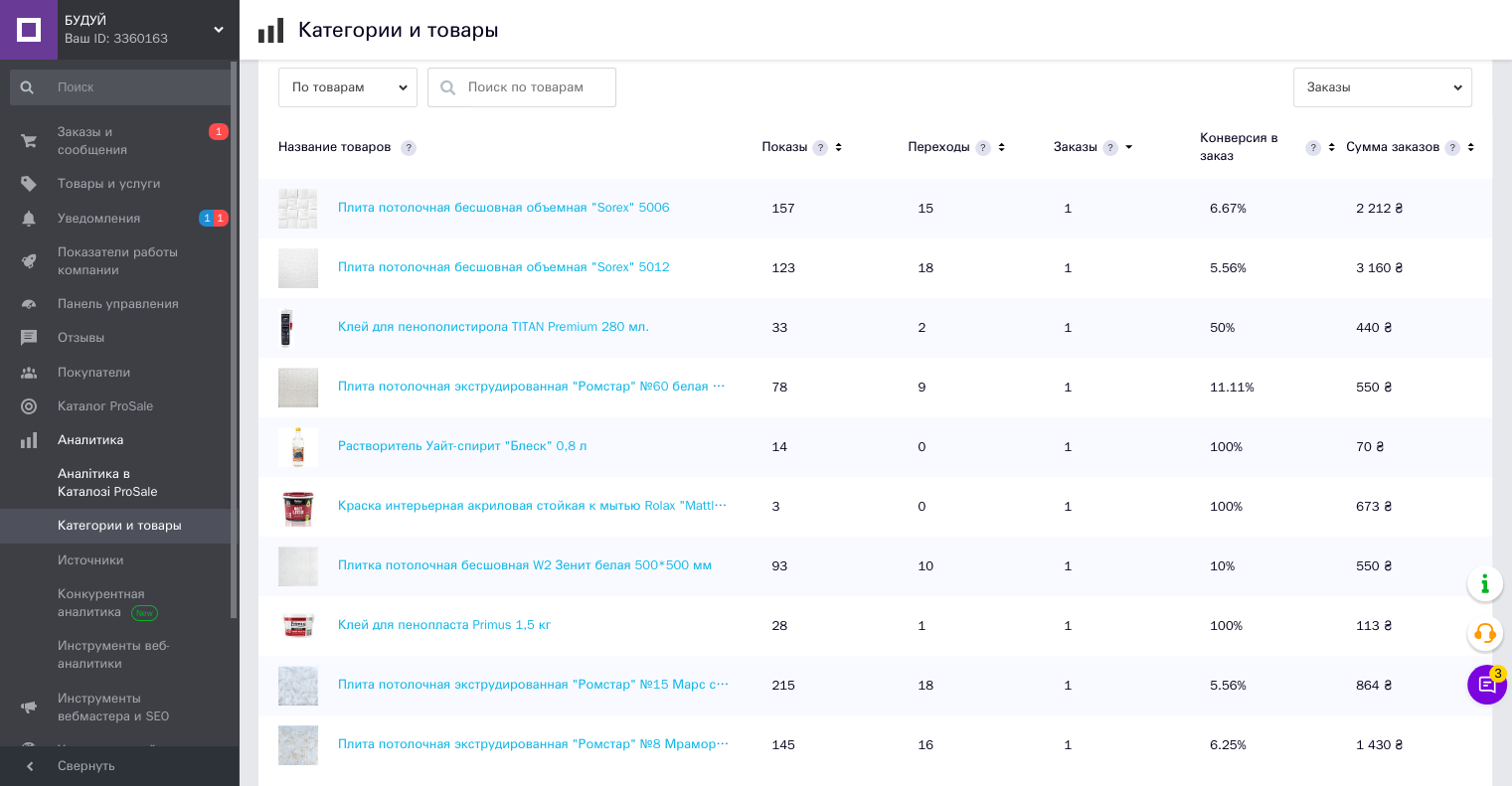 click on "Аналітика в Каталозі ProSale" at bounding box center [120, 483] 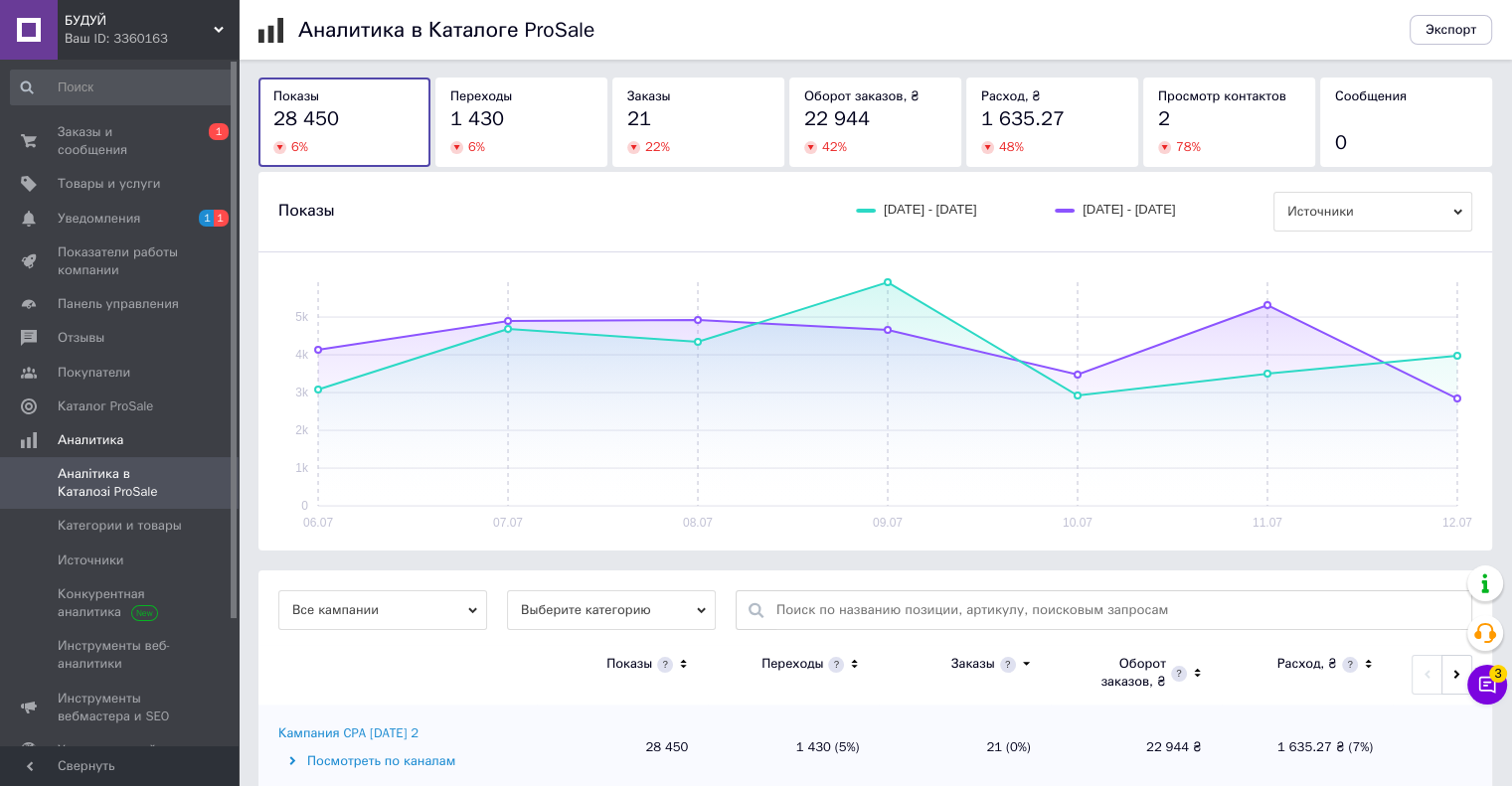 scroll, scrollTop: 144, scrollLeft: 0, axis: vertical 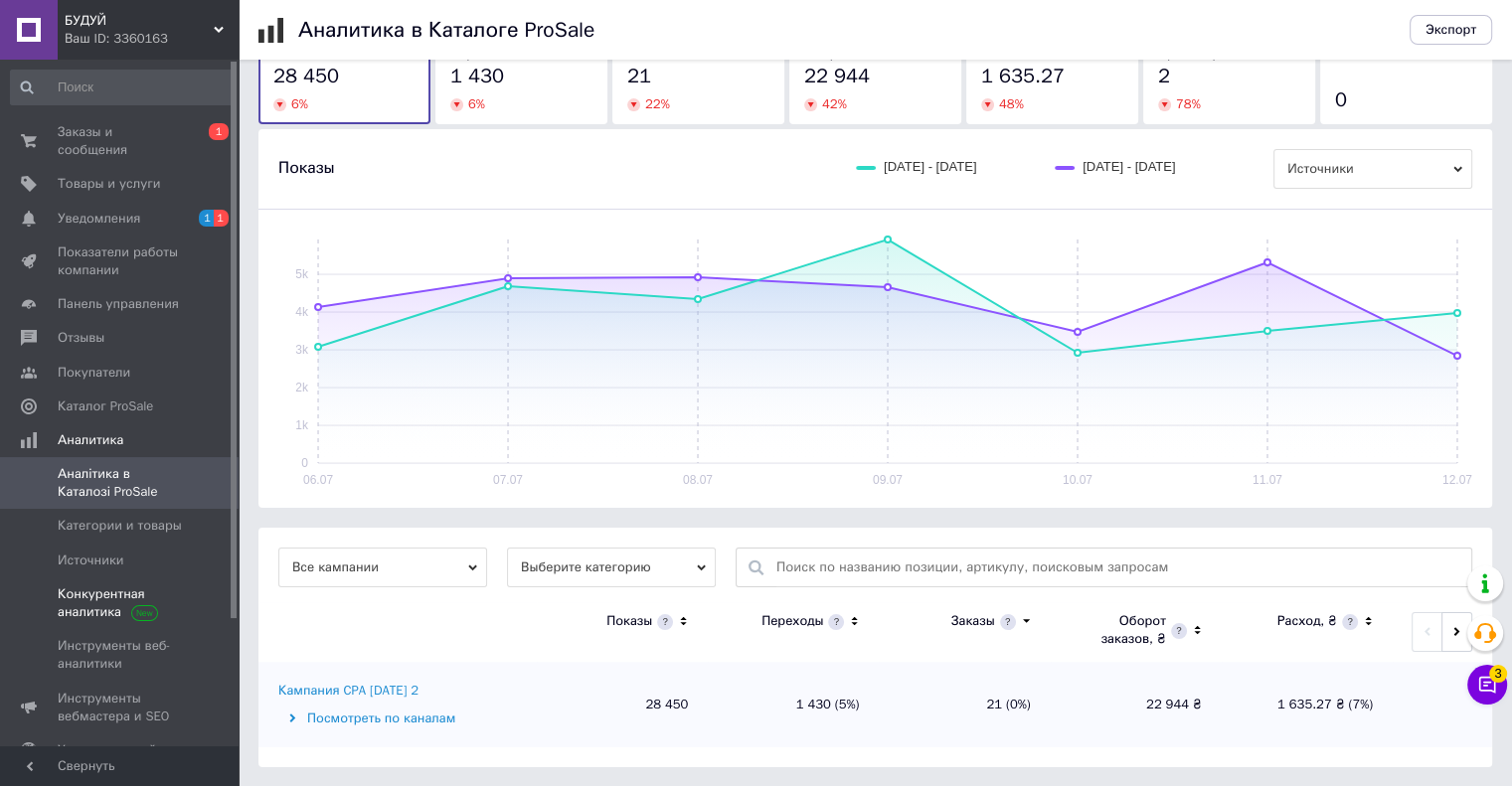 click on "Конкурентная аналитика" at bounding box center (120, 603) 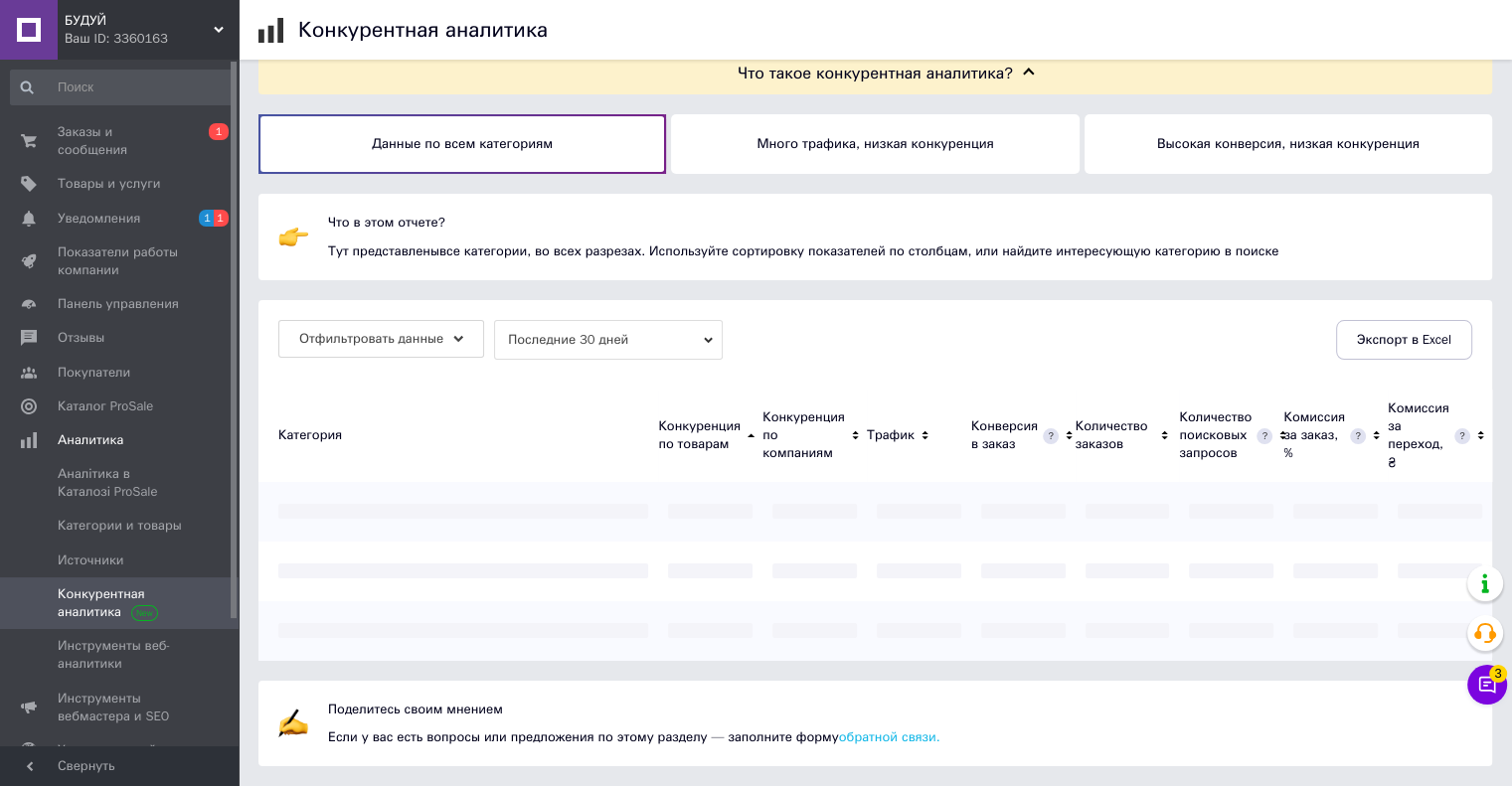 scroll, scrollTop: 144, scrollLeft: 0, axis: vertical 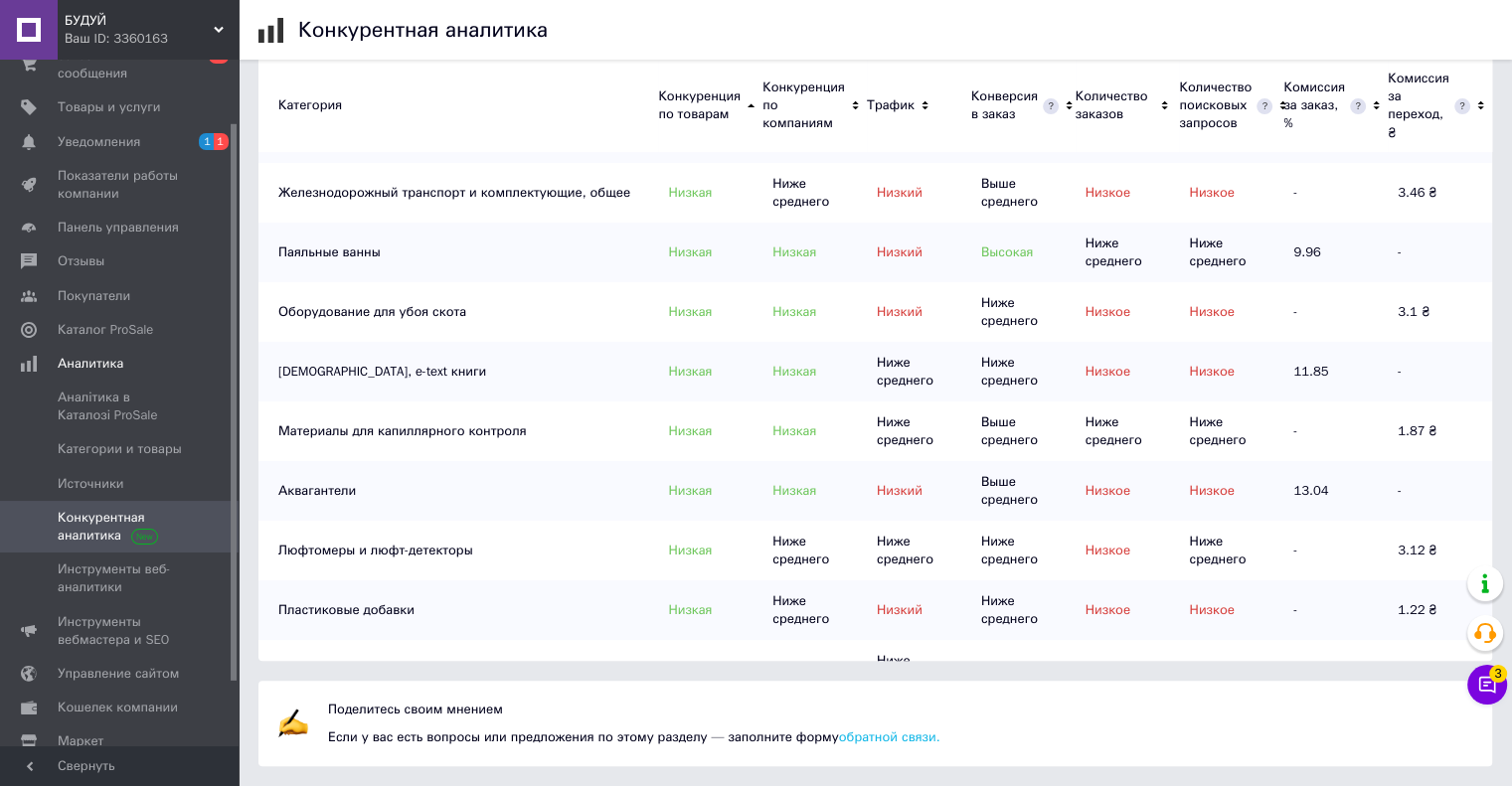 click on "Аквагантели" at bounding box center [458, 491] 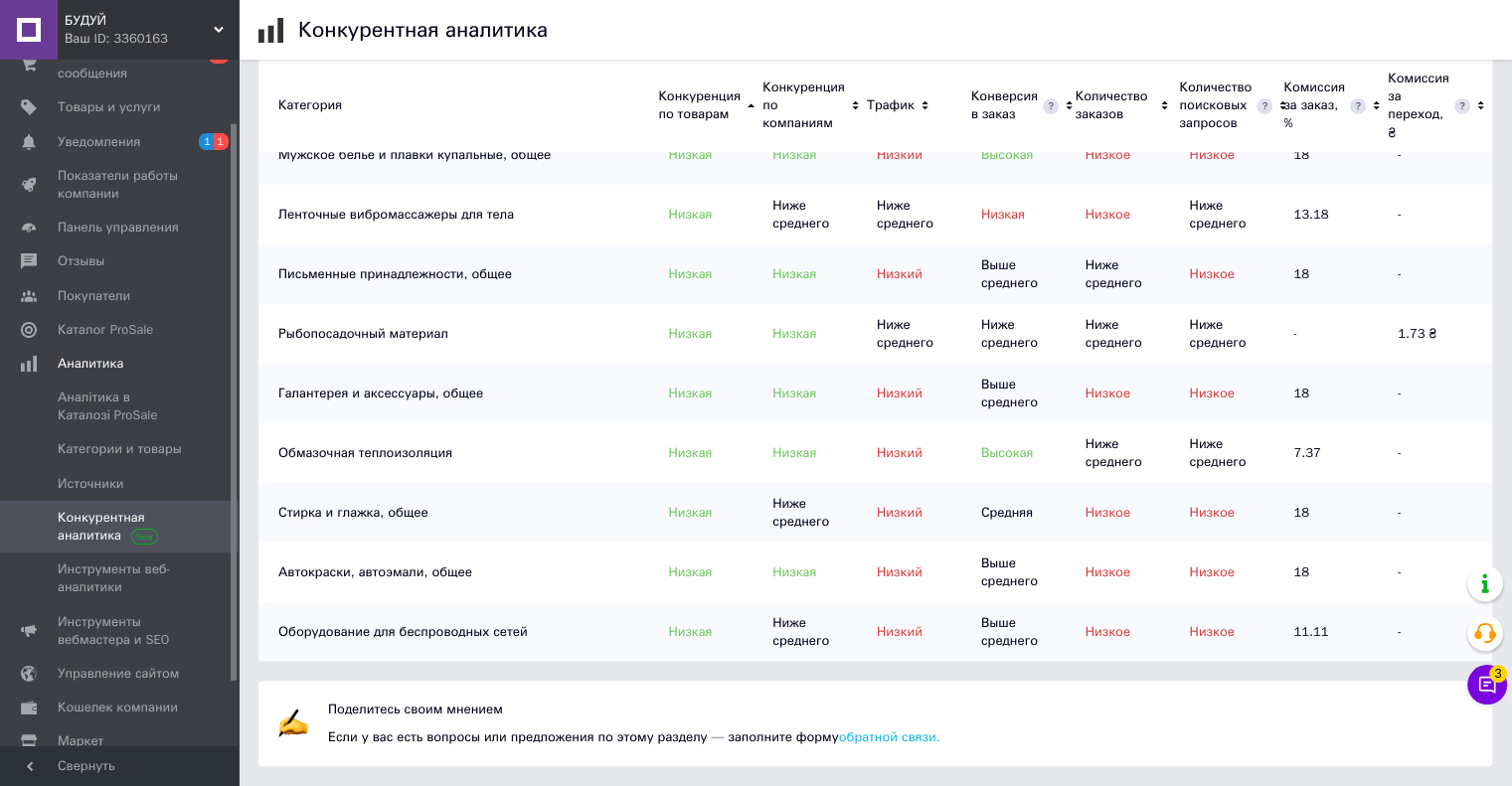 scroll, scrollTop: 9637, scrollLeft: 0, axis: vertical 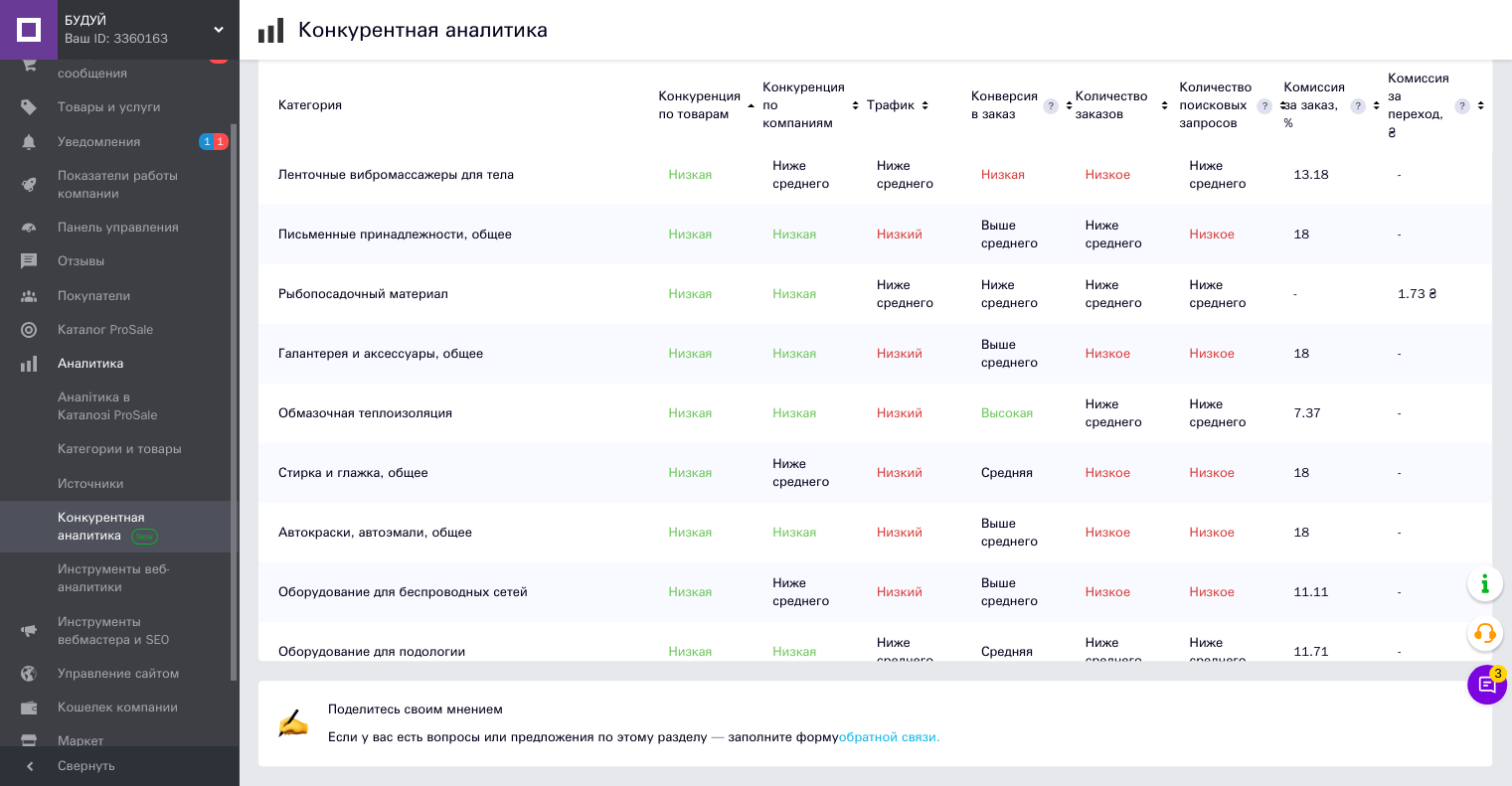 click on "Автокраски, автоэмали, общее" at bounding box center [458, 533] 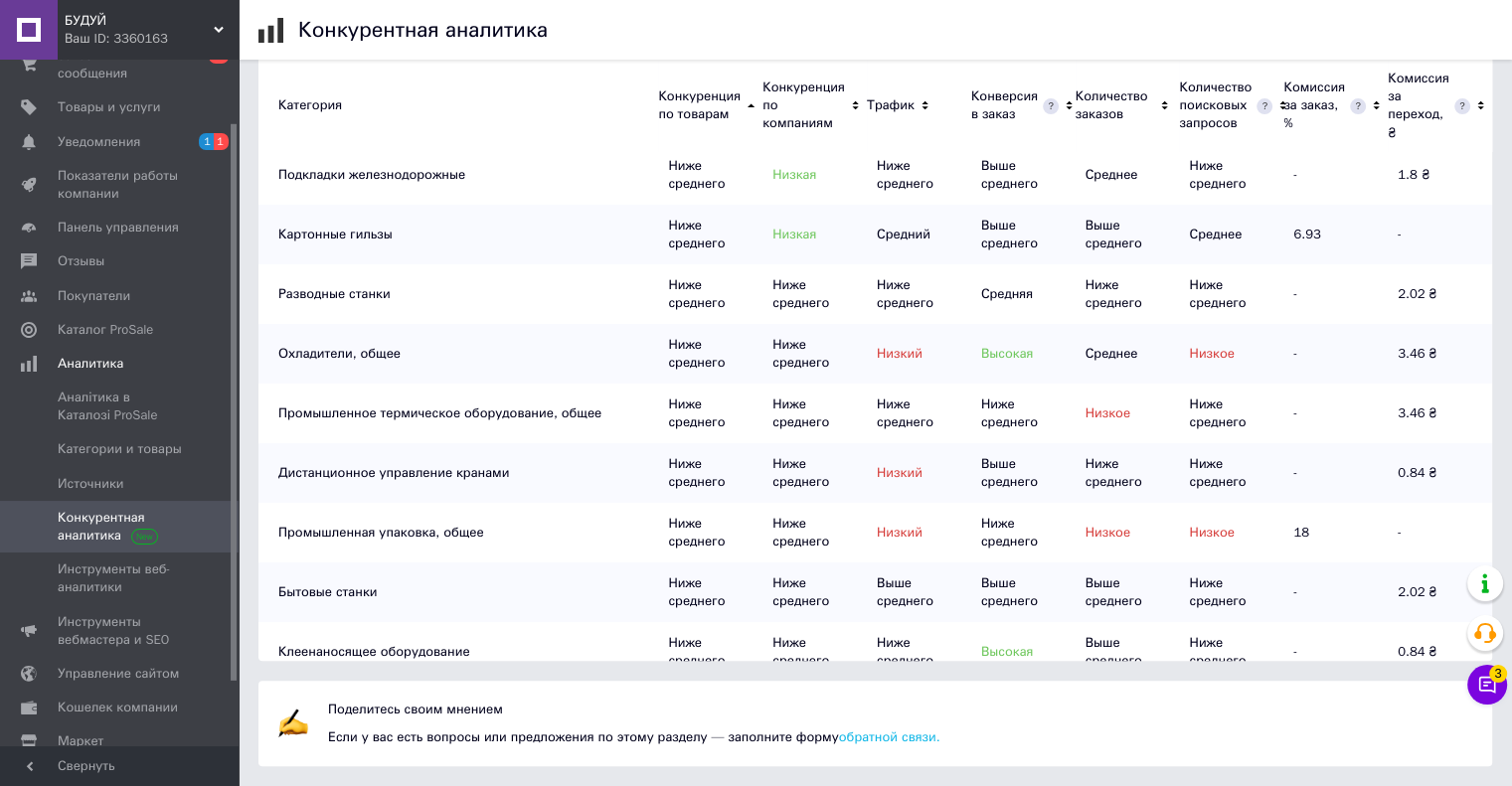 scroll, scrollTop: 16354, scrollLeft: 0, axis: vertical 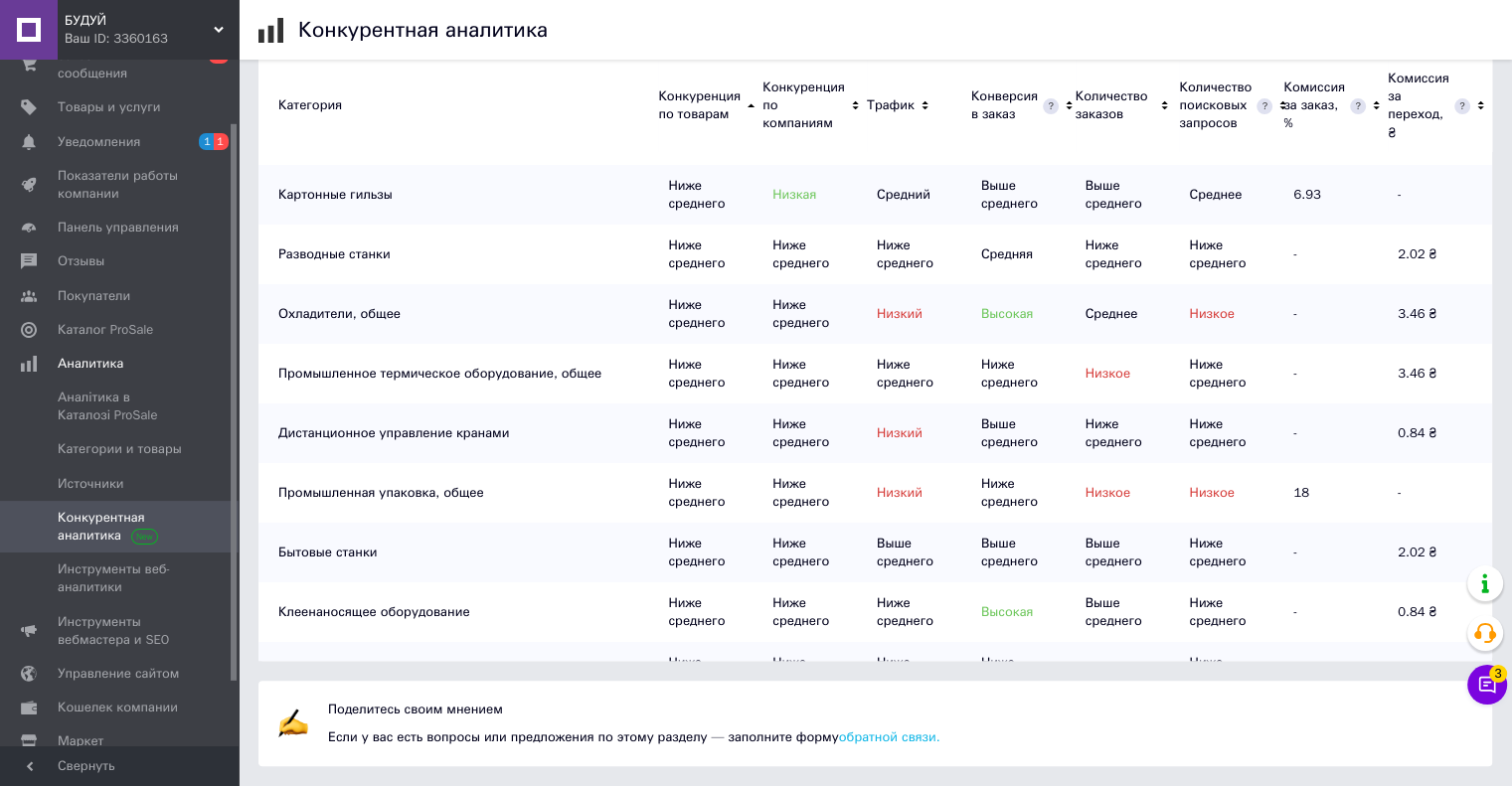 click on "Промышленная упаковка, общее" at bounding box center (458, 493) 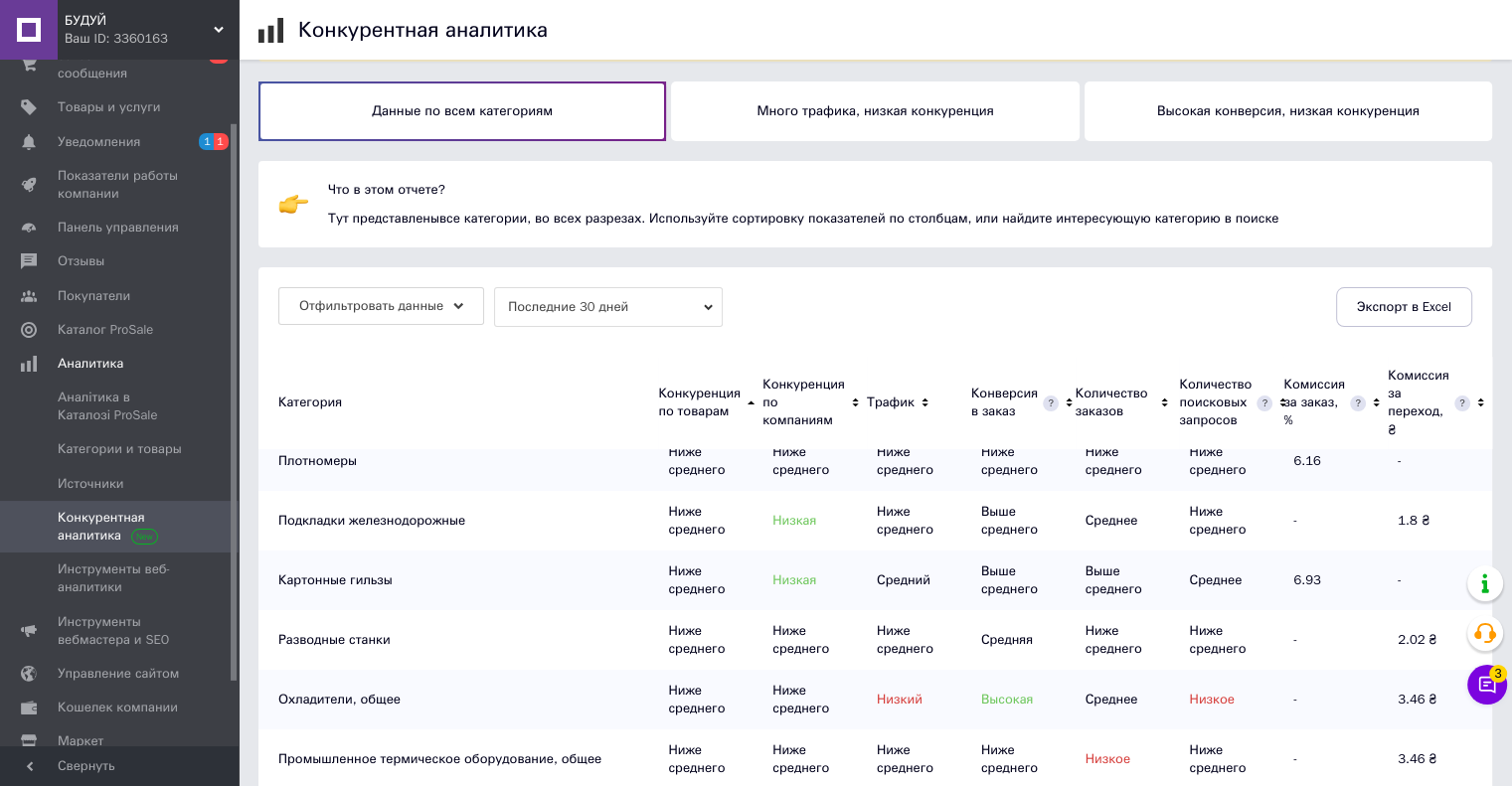scroll, scrollTop: 0, scrollLeft: 0, axis: both 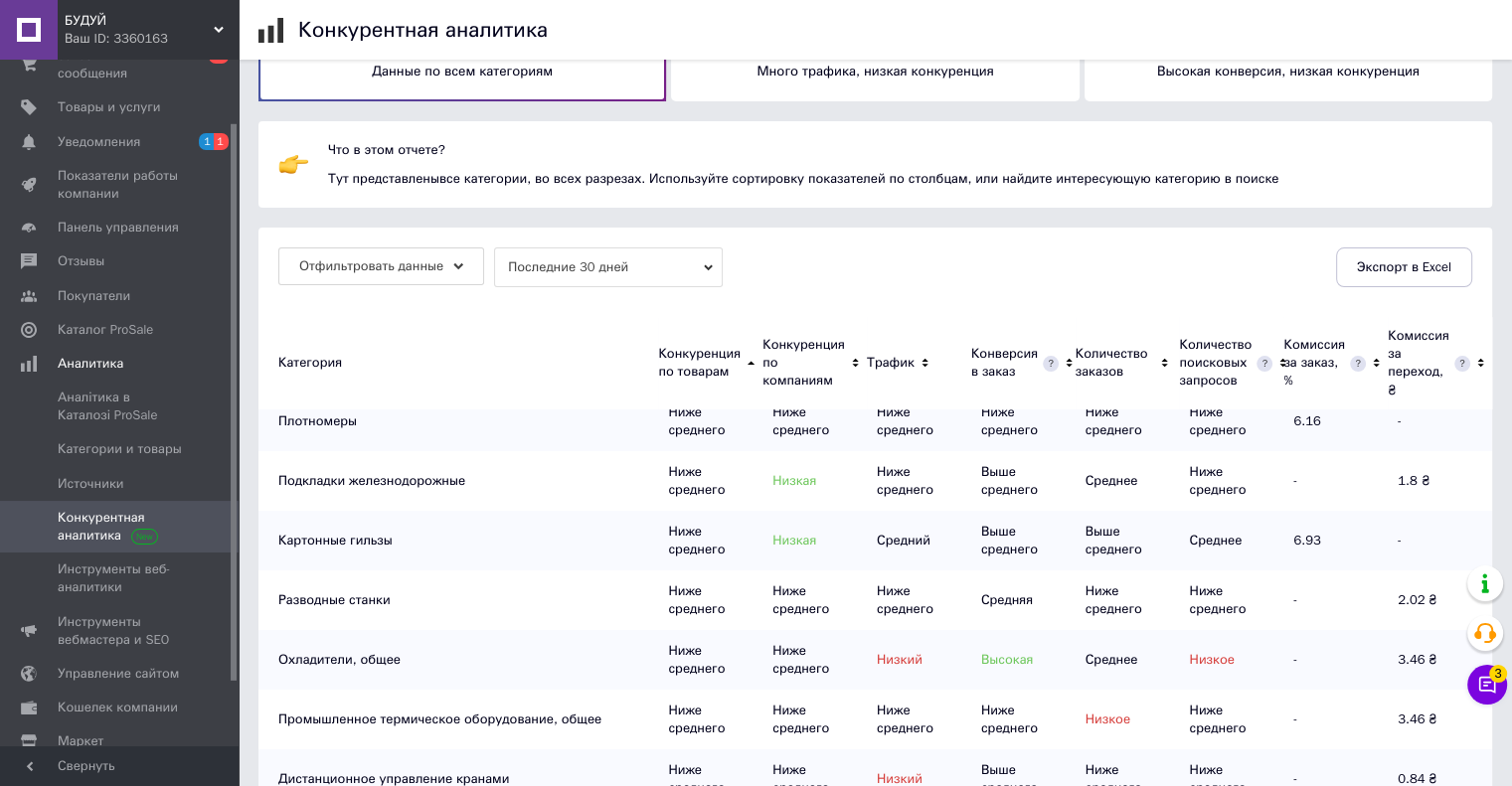 click on "Тут представлены  все категории, во всех разрезах . Используйте сортировку показателей по столбцам,
или найдите интересующую категорию в поиске" at bounding box center [900, 179] 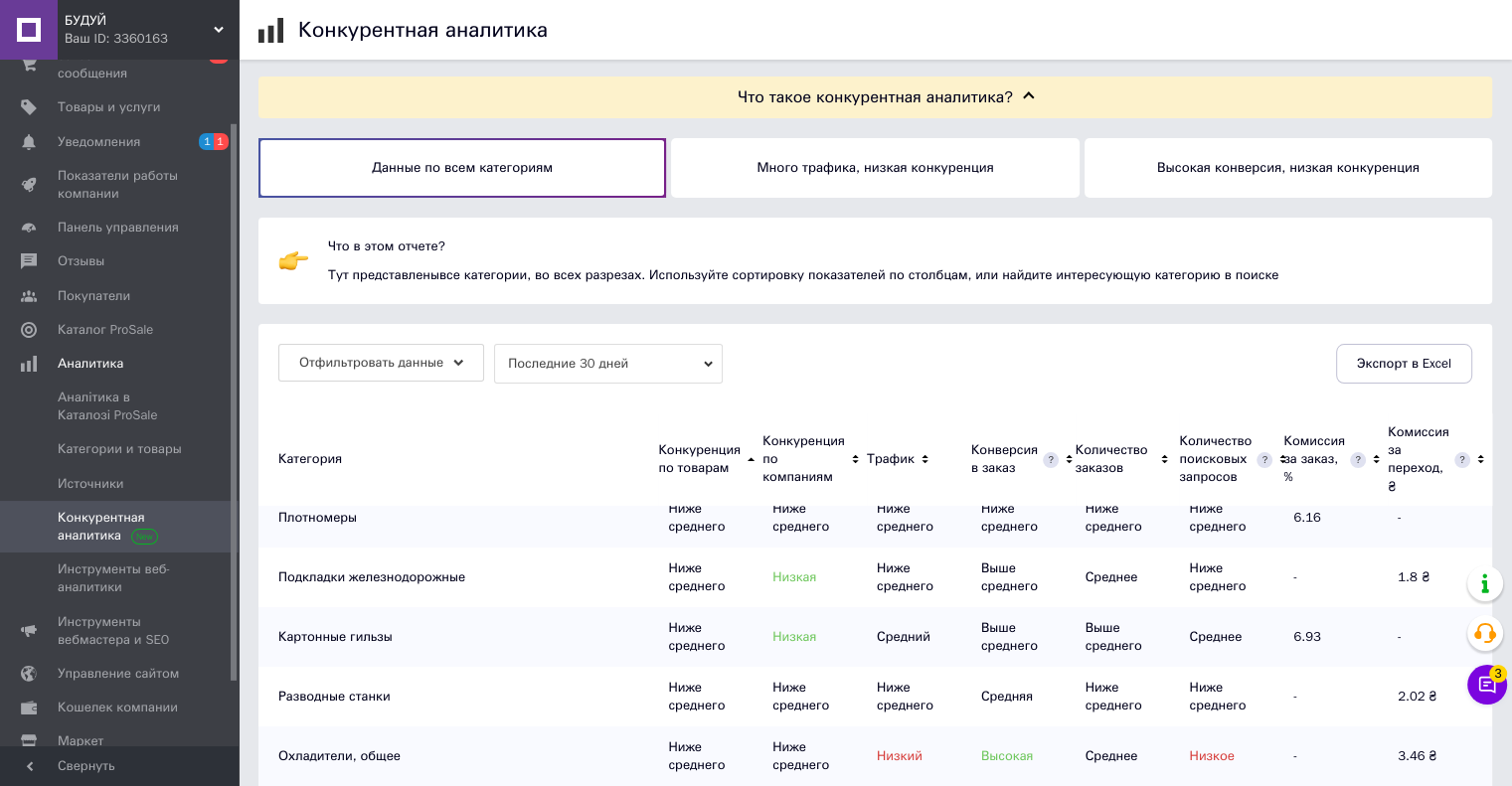 scroll, scrollTop: 0, scrollLeft: 0, axis: both 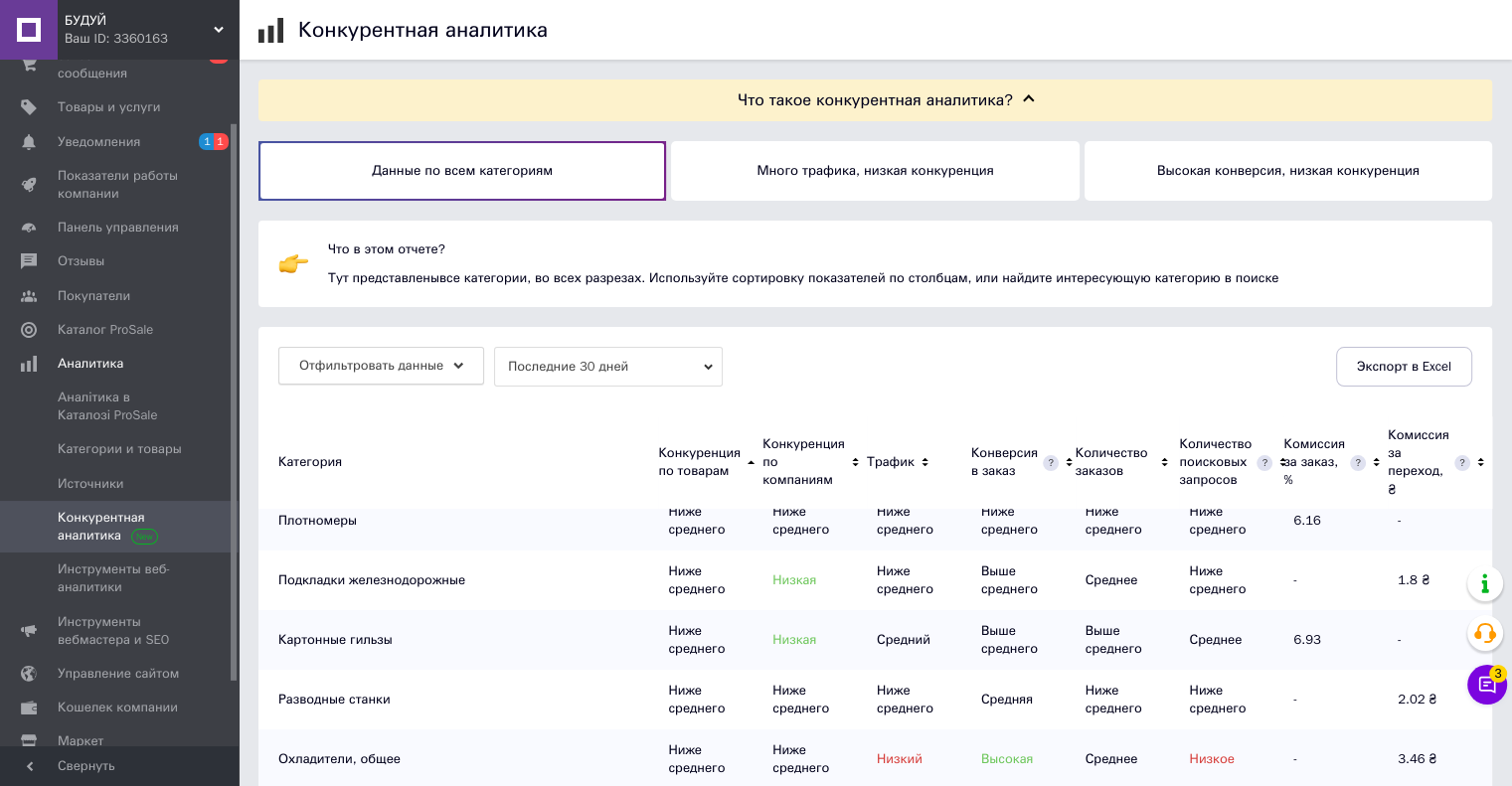 click 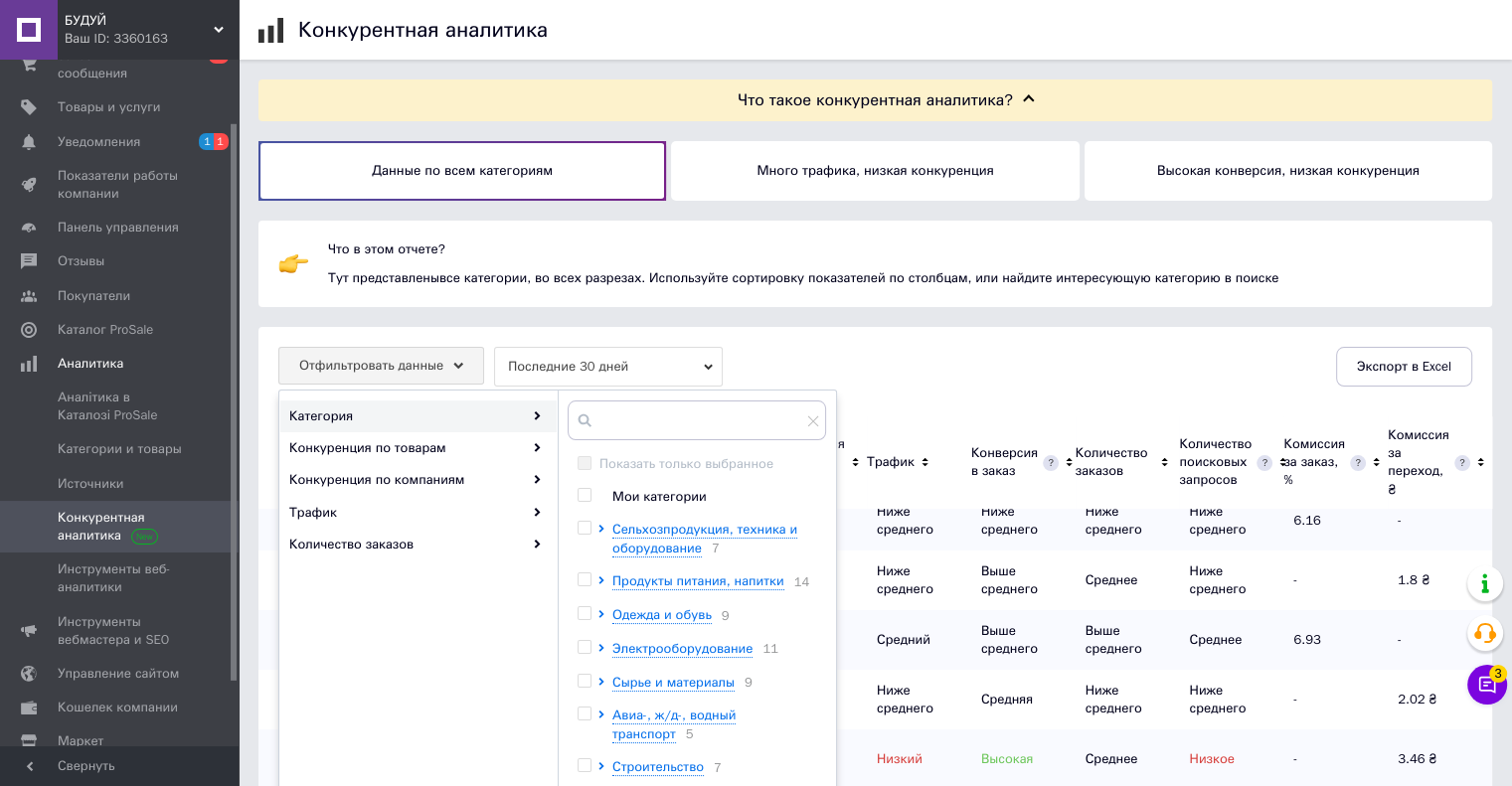 click on "Категория" at bounding box center (419, 416) 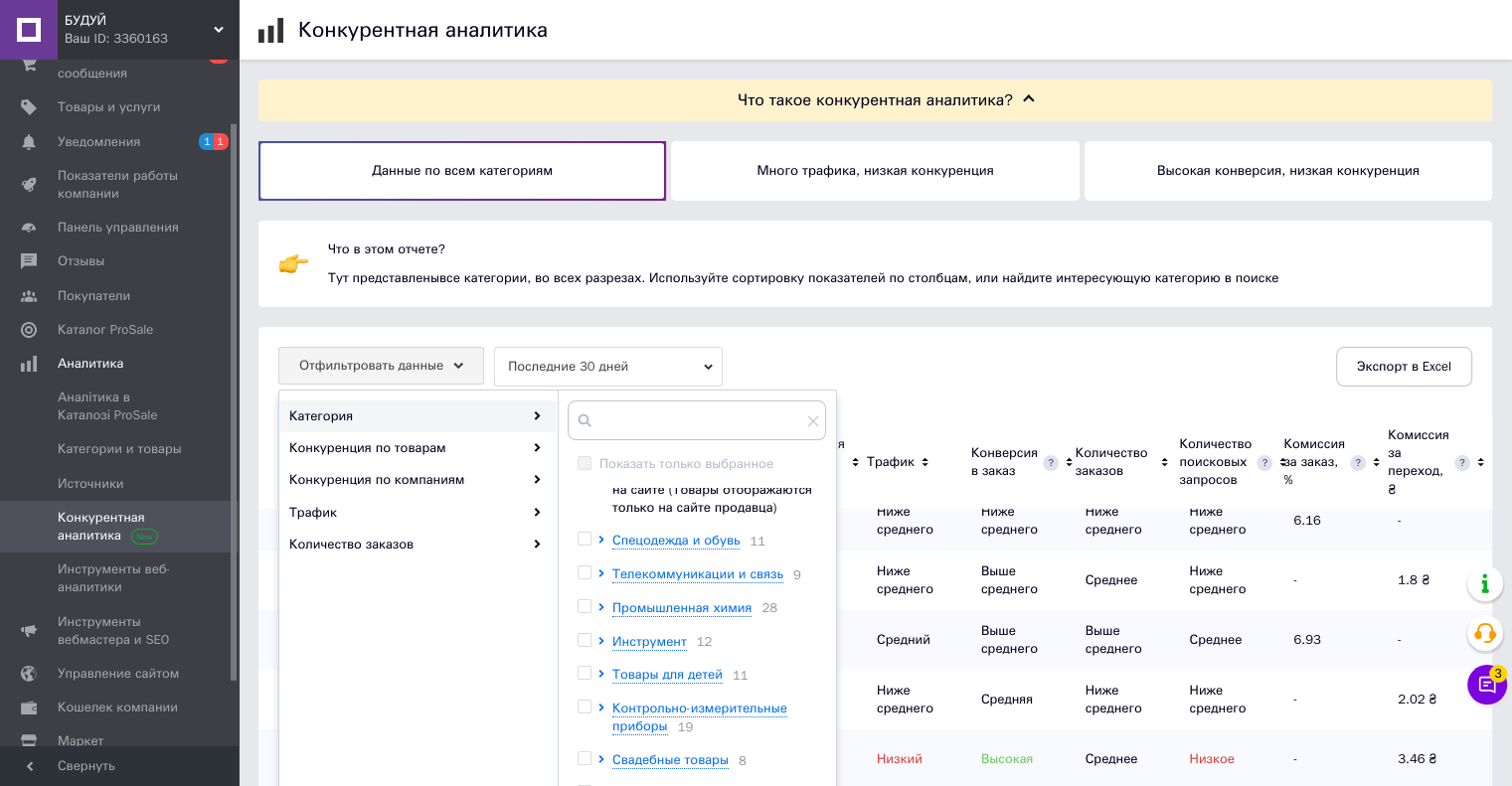 scroll, scrollTop: 1196, scrollLeft: 0, axis: vertical 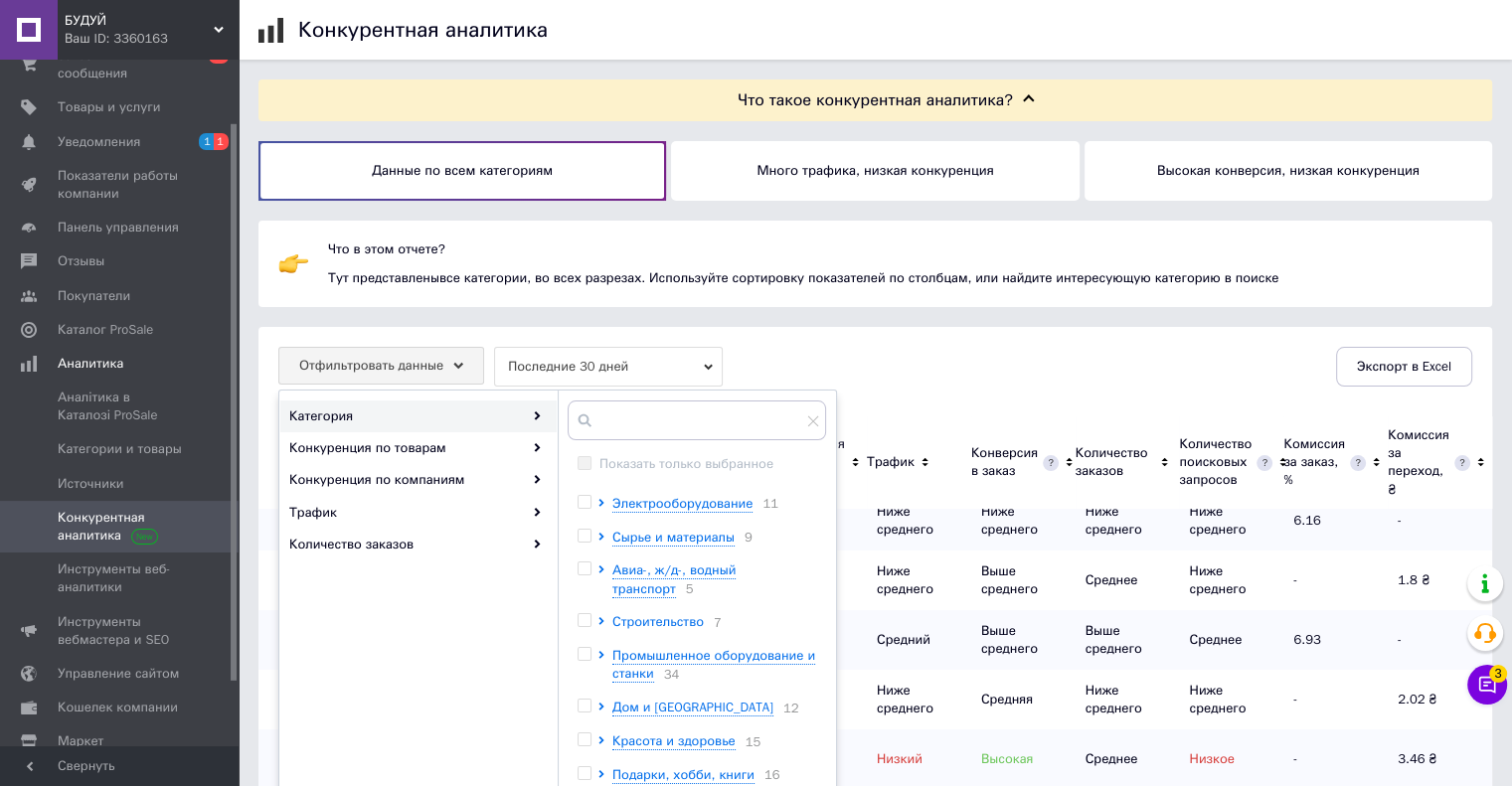 click on "Строительство" at bounding box center (658, 621) 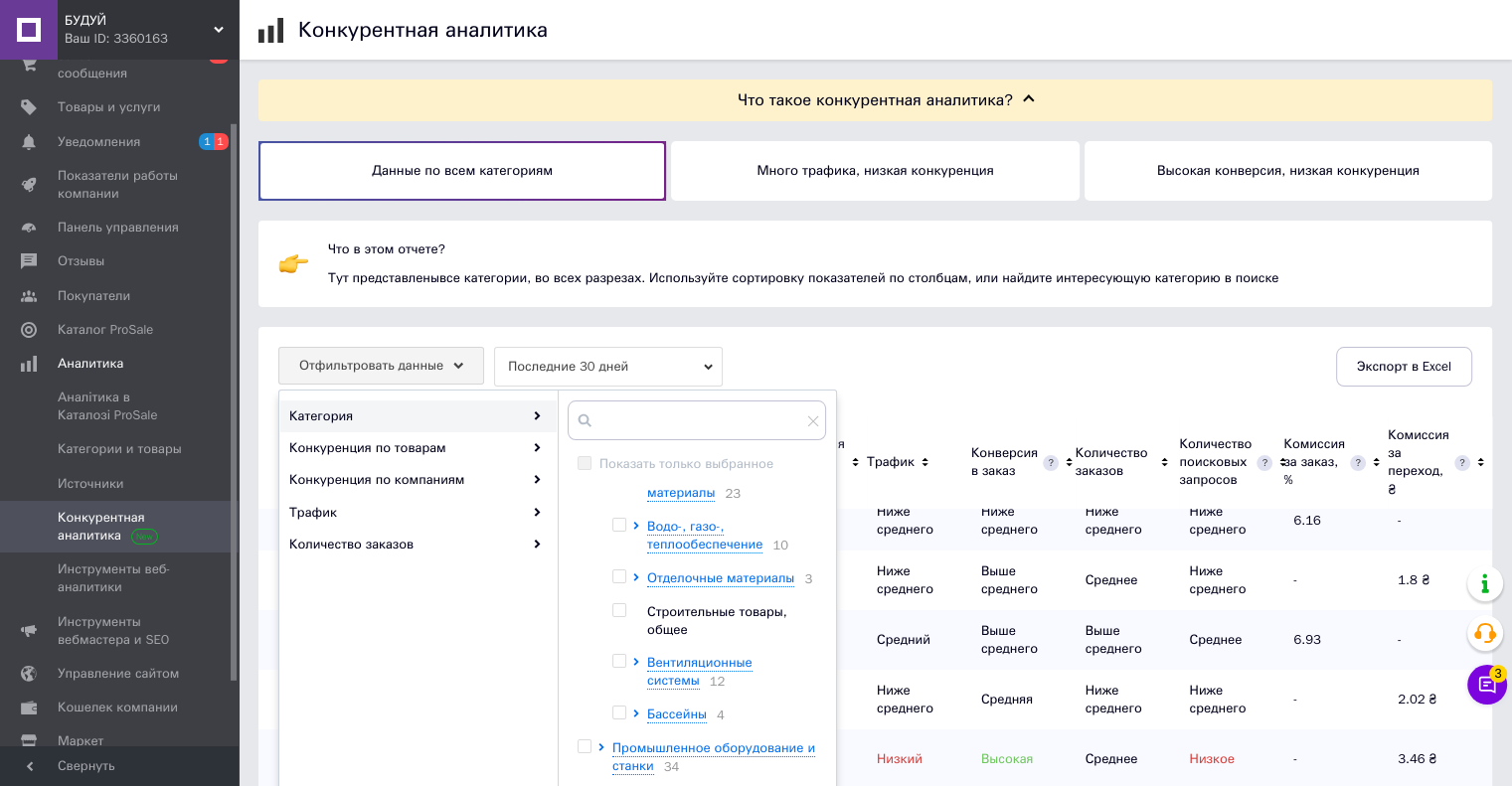 scroll, scrollTop: 415, scrollLeft: 0, axis: vertical 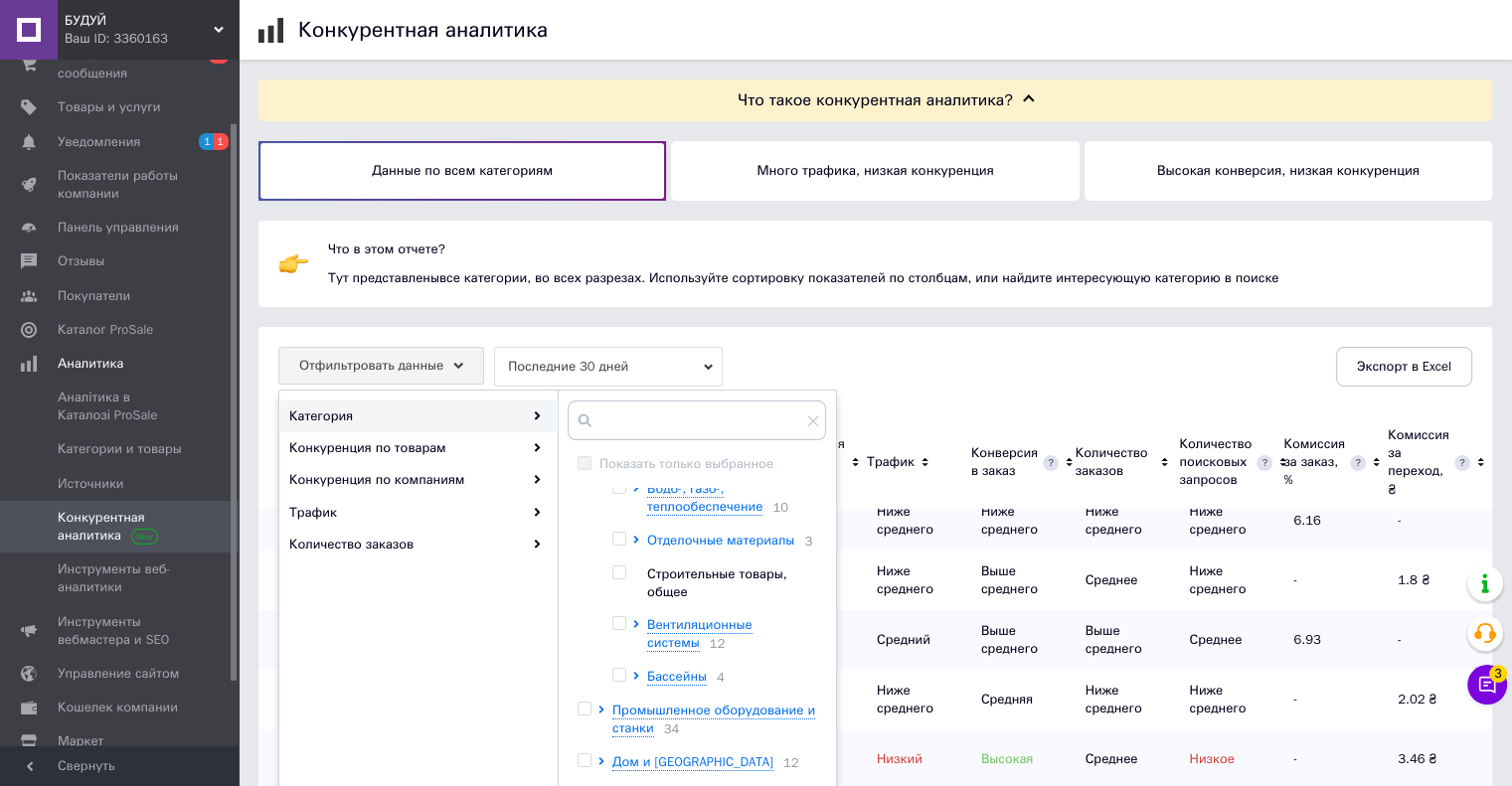 click on "Отделочные материалы" at bounding box center (721, 540) 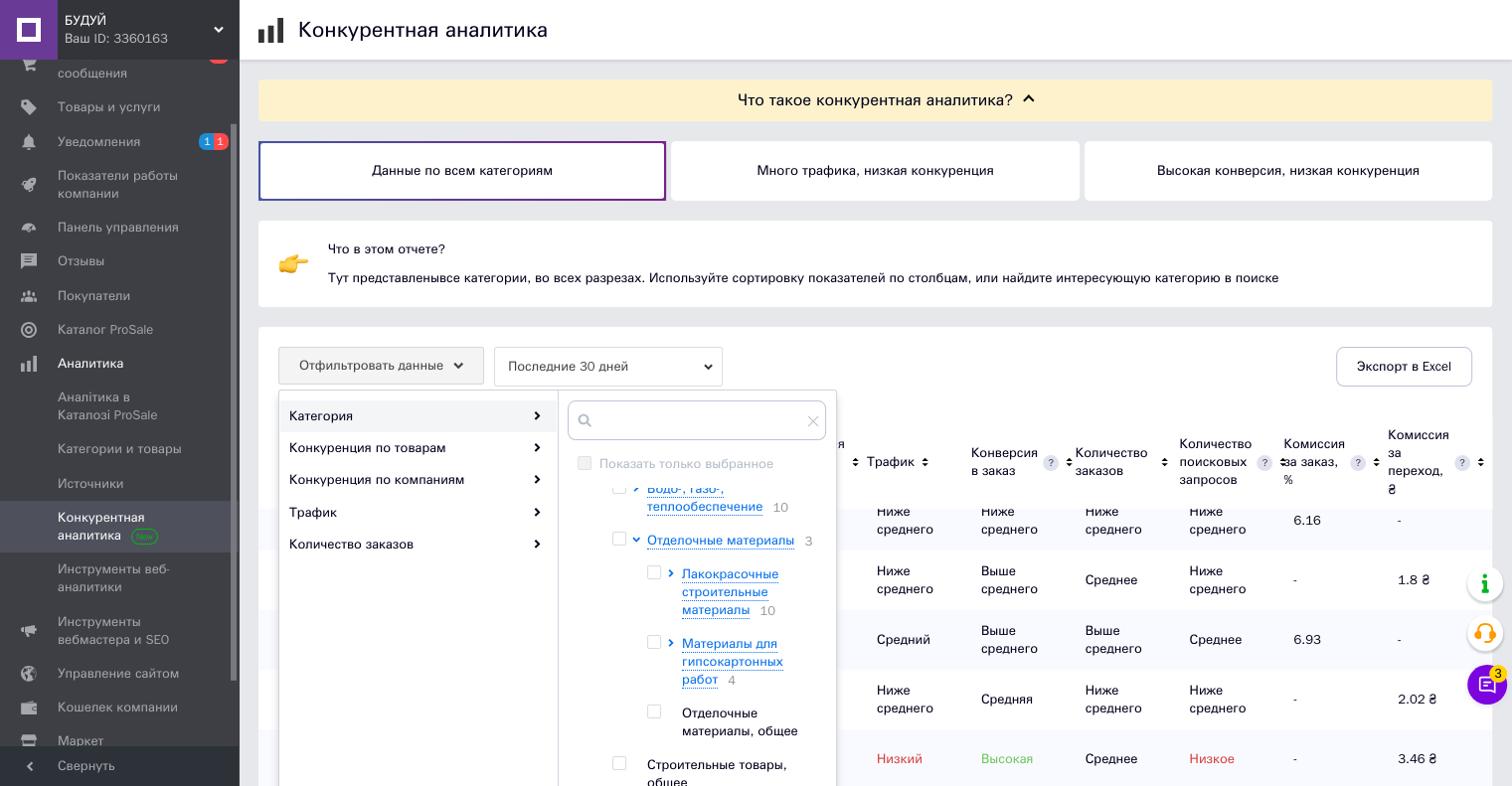 scroll, scrollTop: 316, scrollLeft: 0, axis: vertical 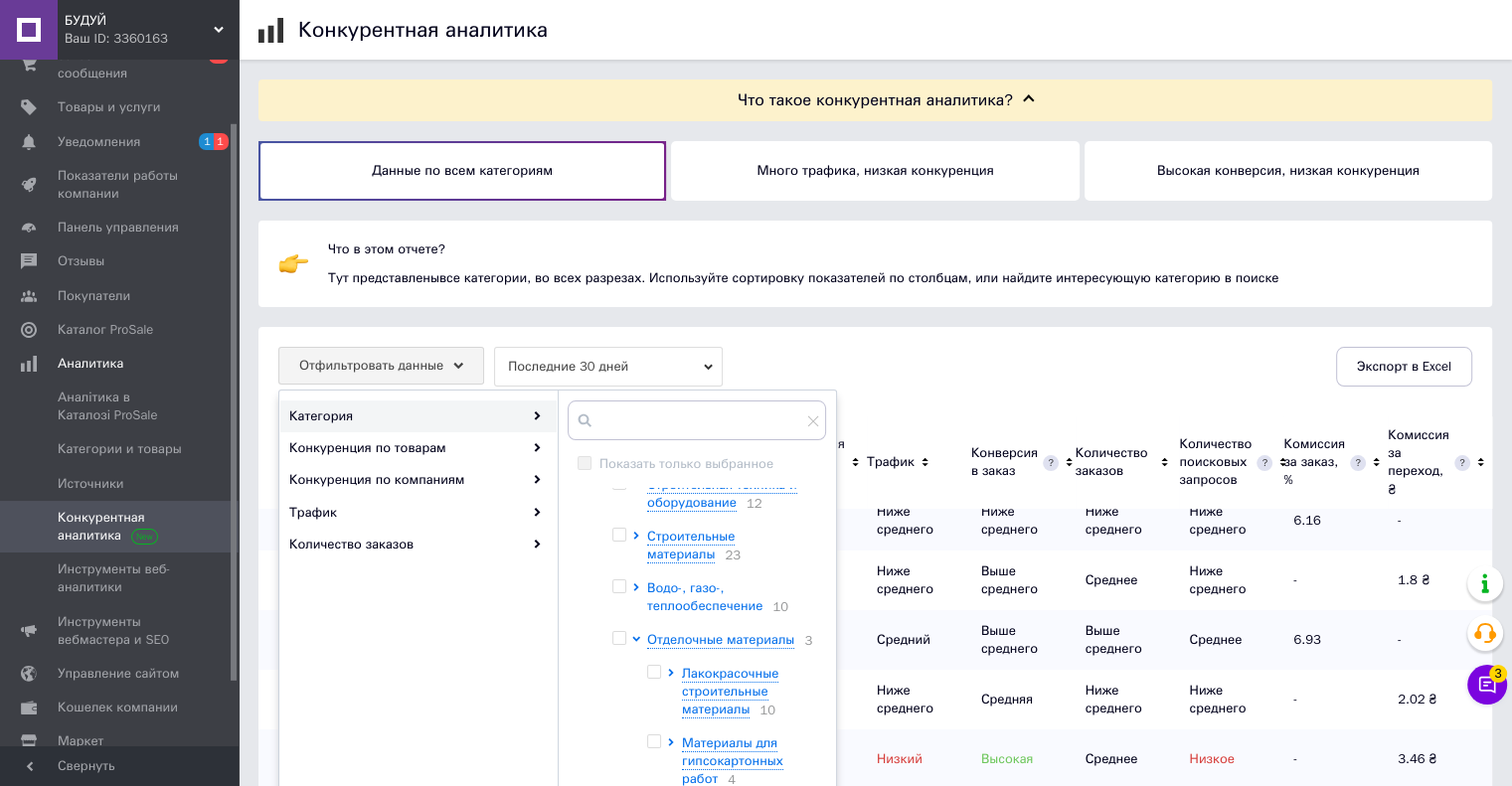 click on "Водо-, газо-, теплообеспечение" at bounding box center (705, 596) 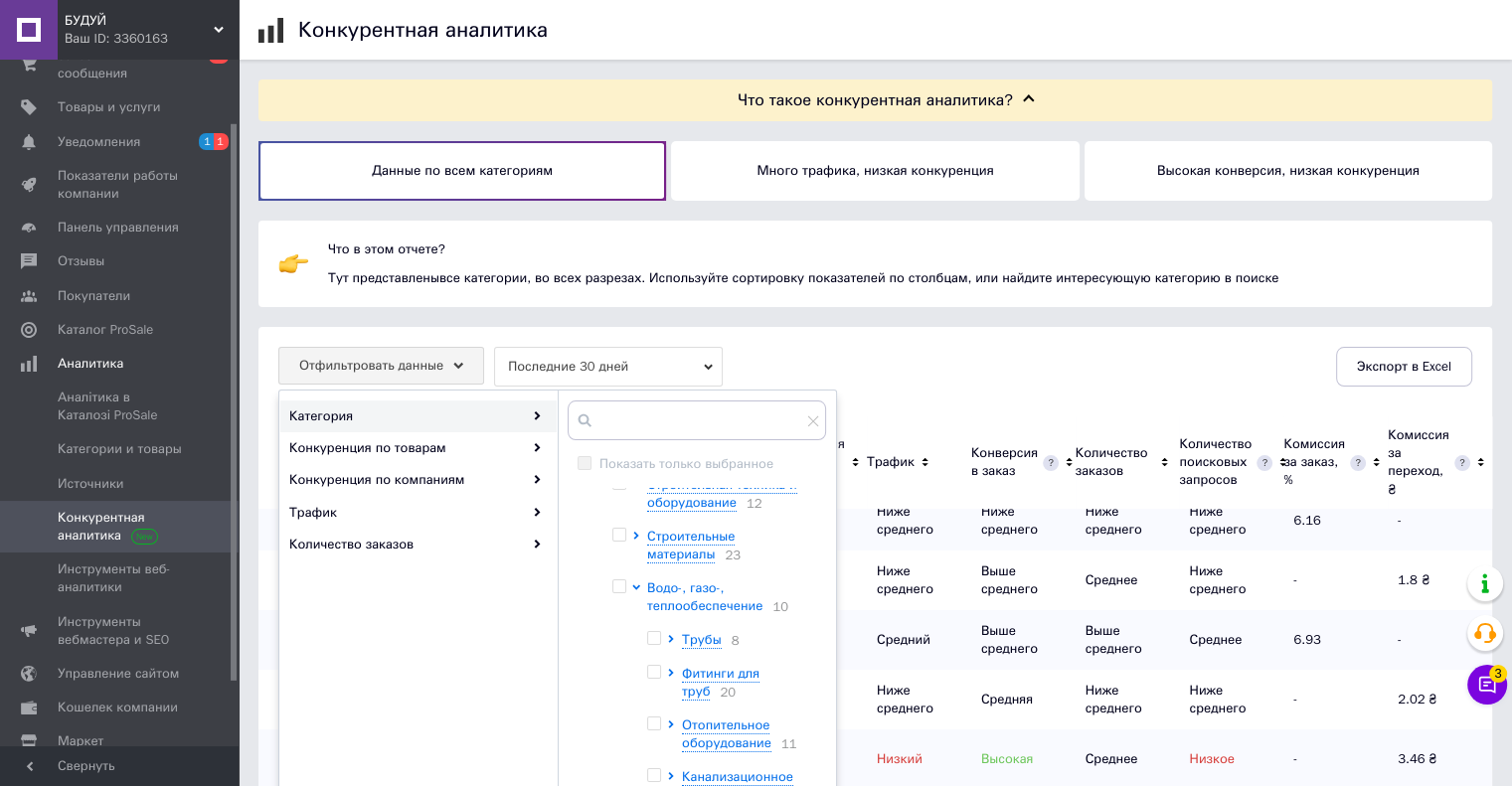 click on "Водо-, газо-, теплообеспечение" at bounding box center [705, 596] 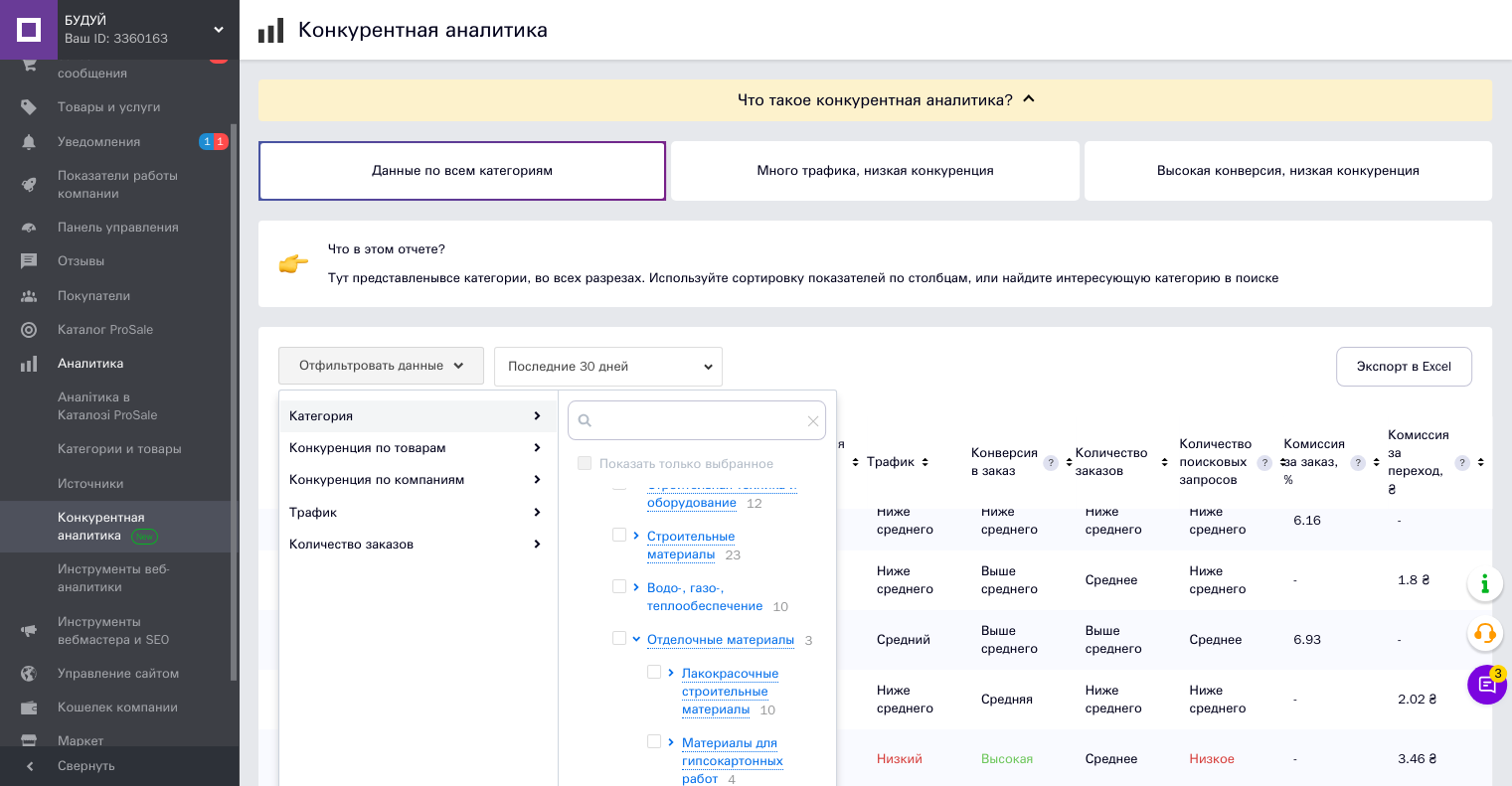 click on "Водо-, газо-, теплообеспечение" at bounding box center (705, 596) 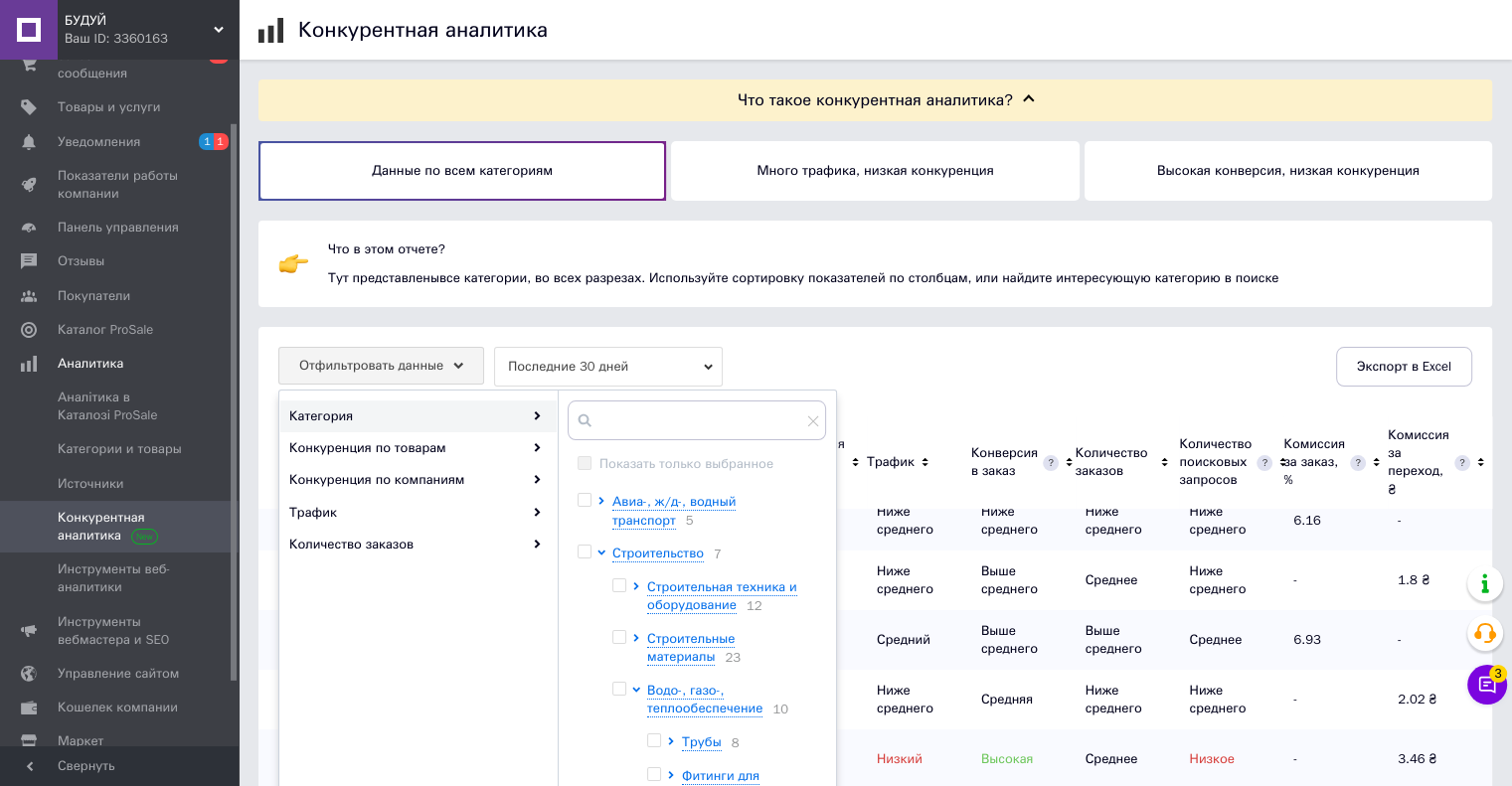scroll, scrollTop: 203, scrollLeft: 0, axis: vertical 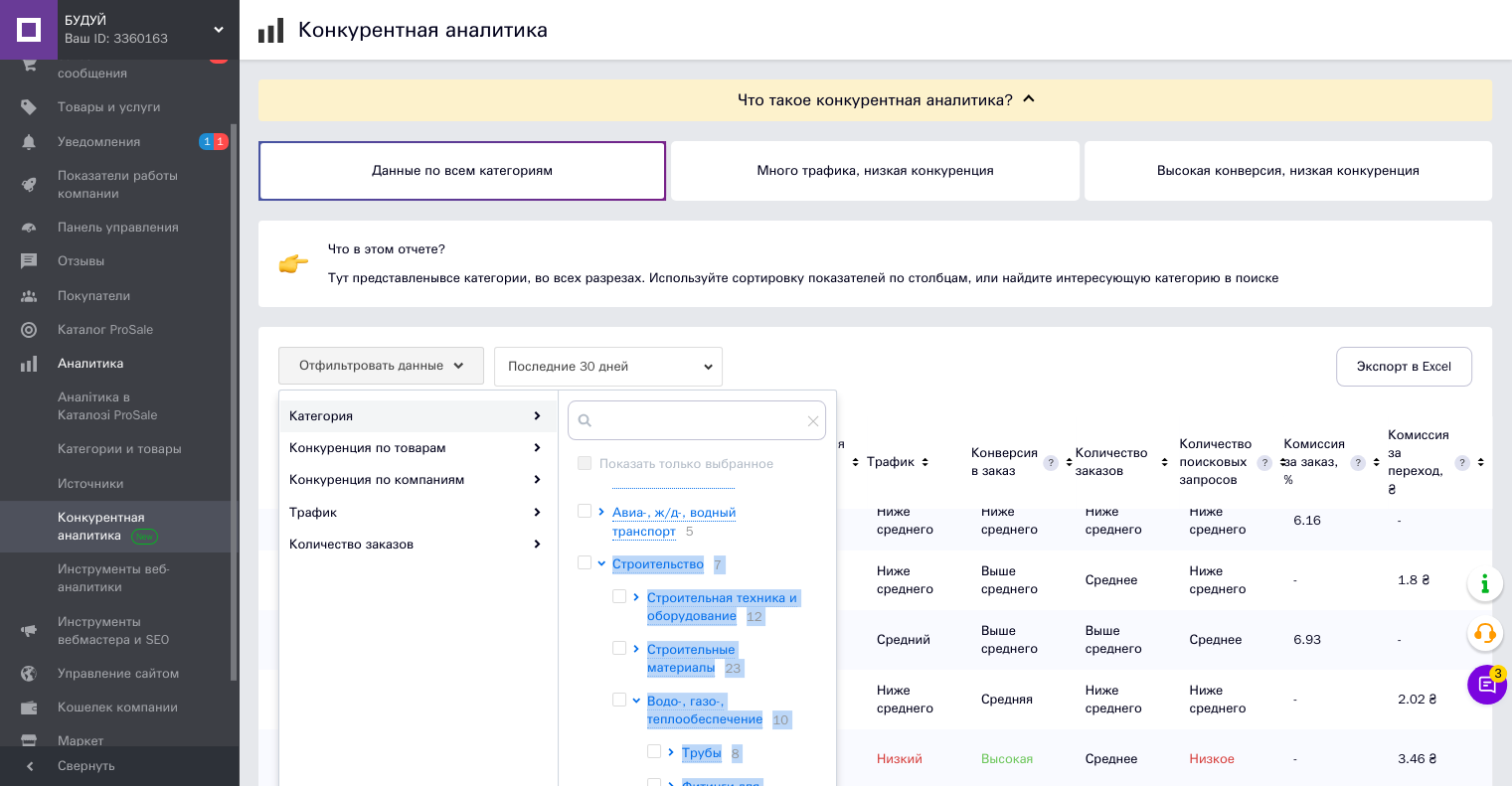 drag, startPoint x: 824, startPoint y: 555, endPoint x: 824, endPoint y: 528, distance: 27 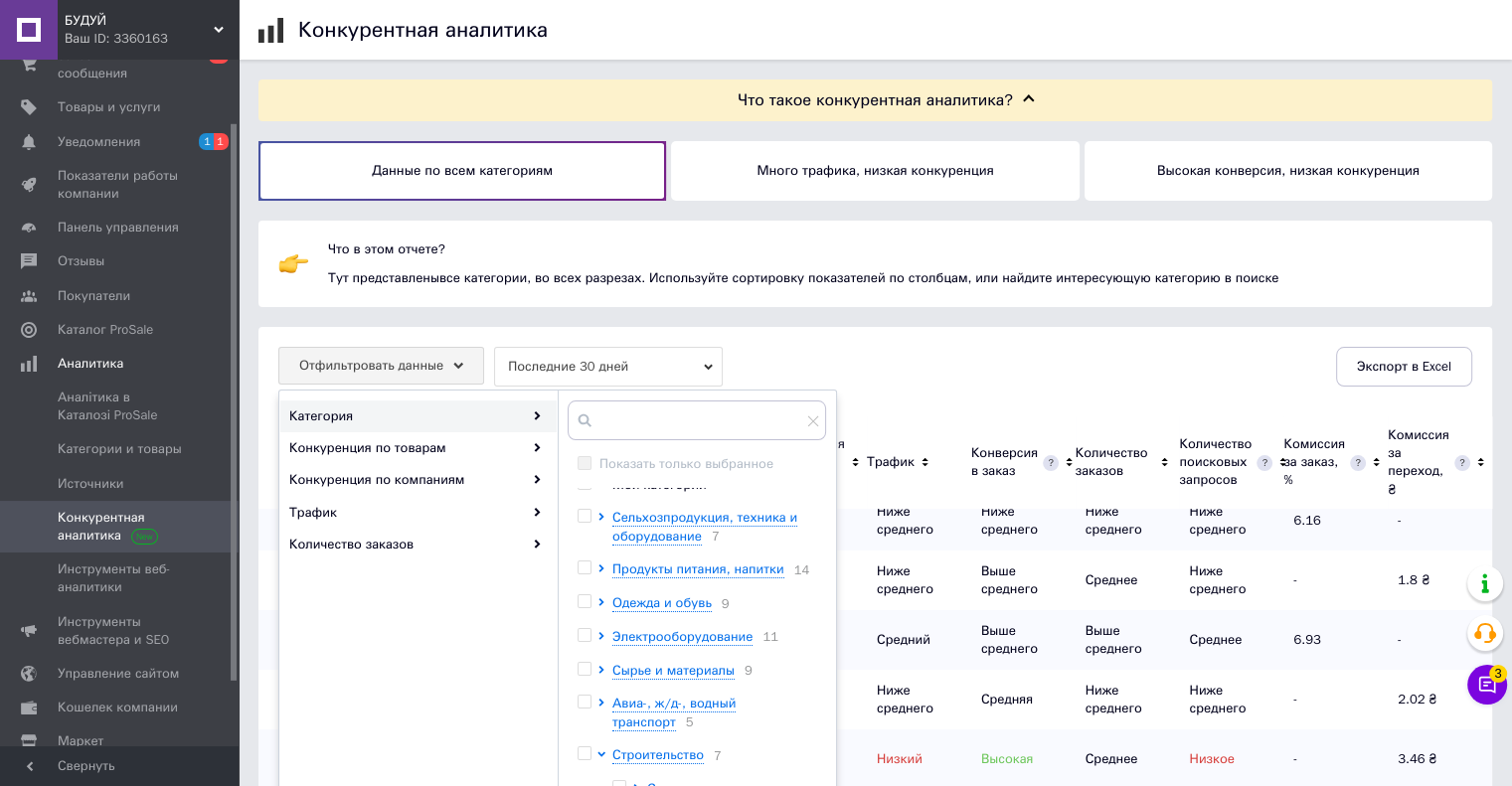 scroll, scrollTop: 0, scrollLeft: 0, axis: both 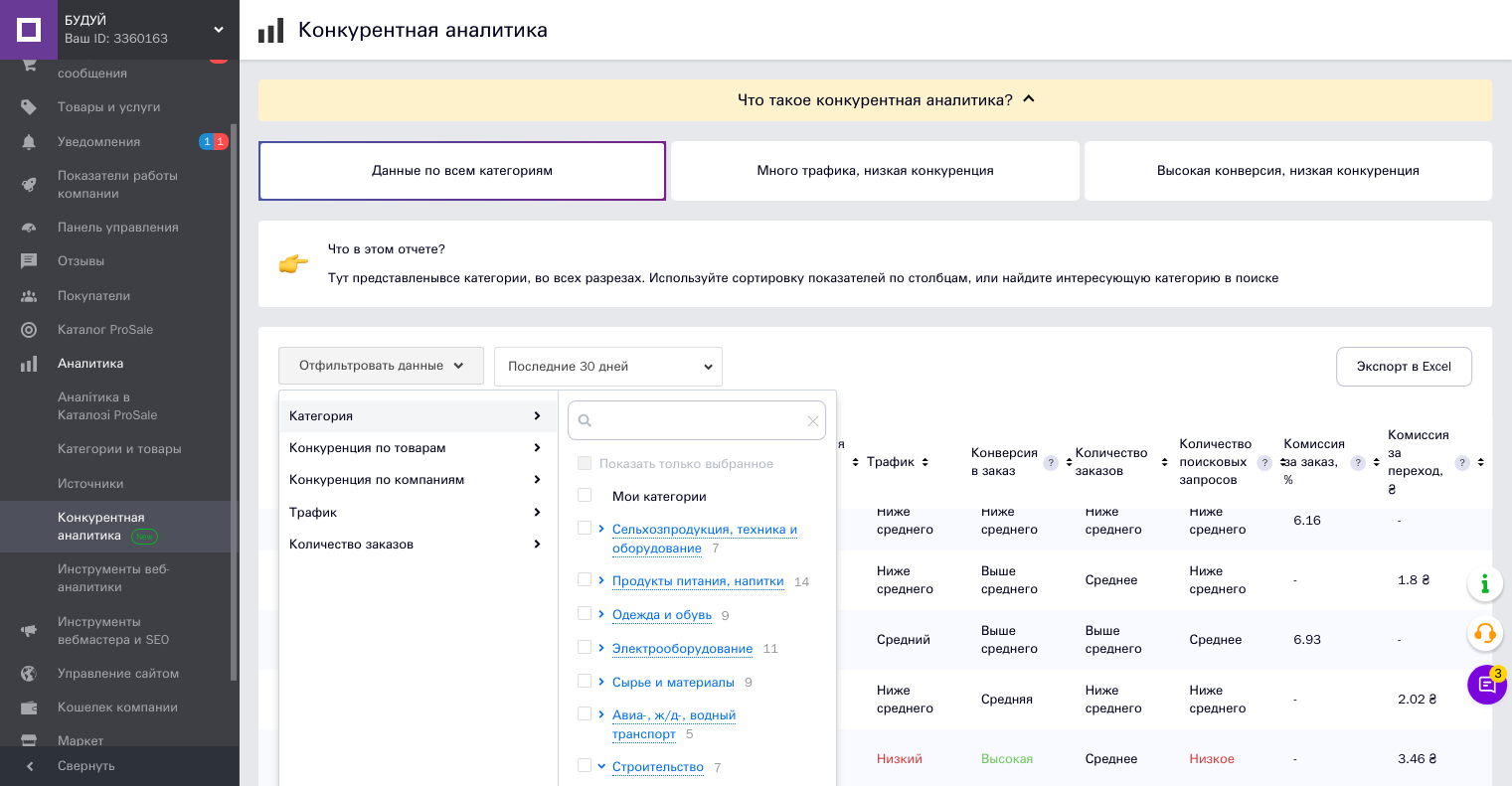 click on "Сырье и материалы" at bounding box center (673, 682) 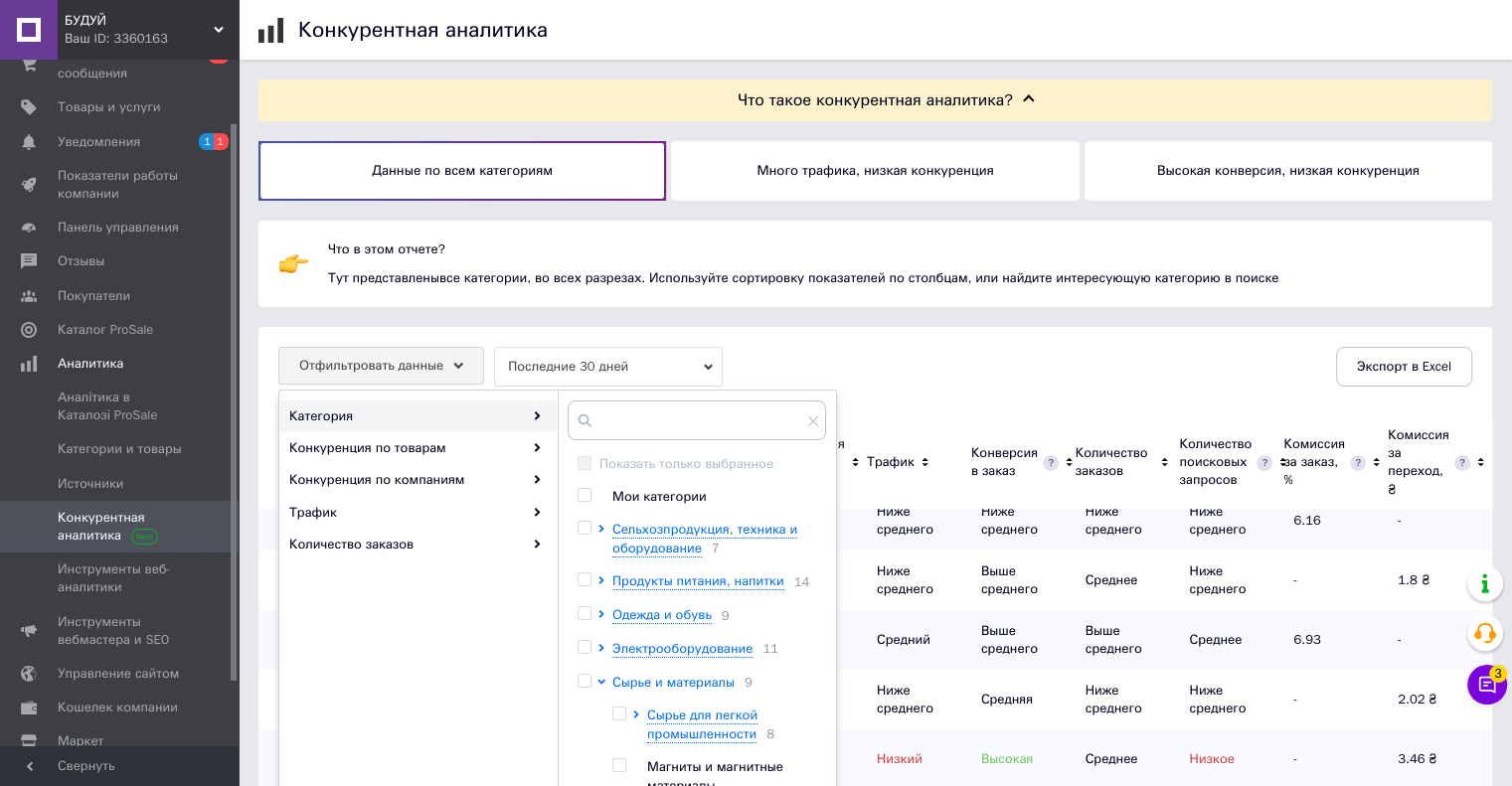 click on "Сырье и материалы" at bounding box center (673, 682) 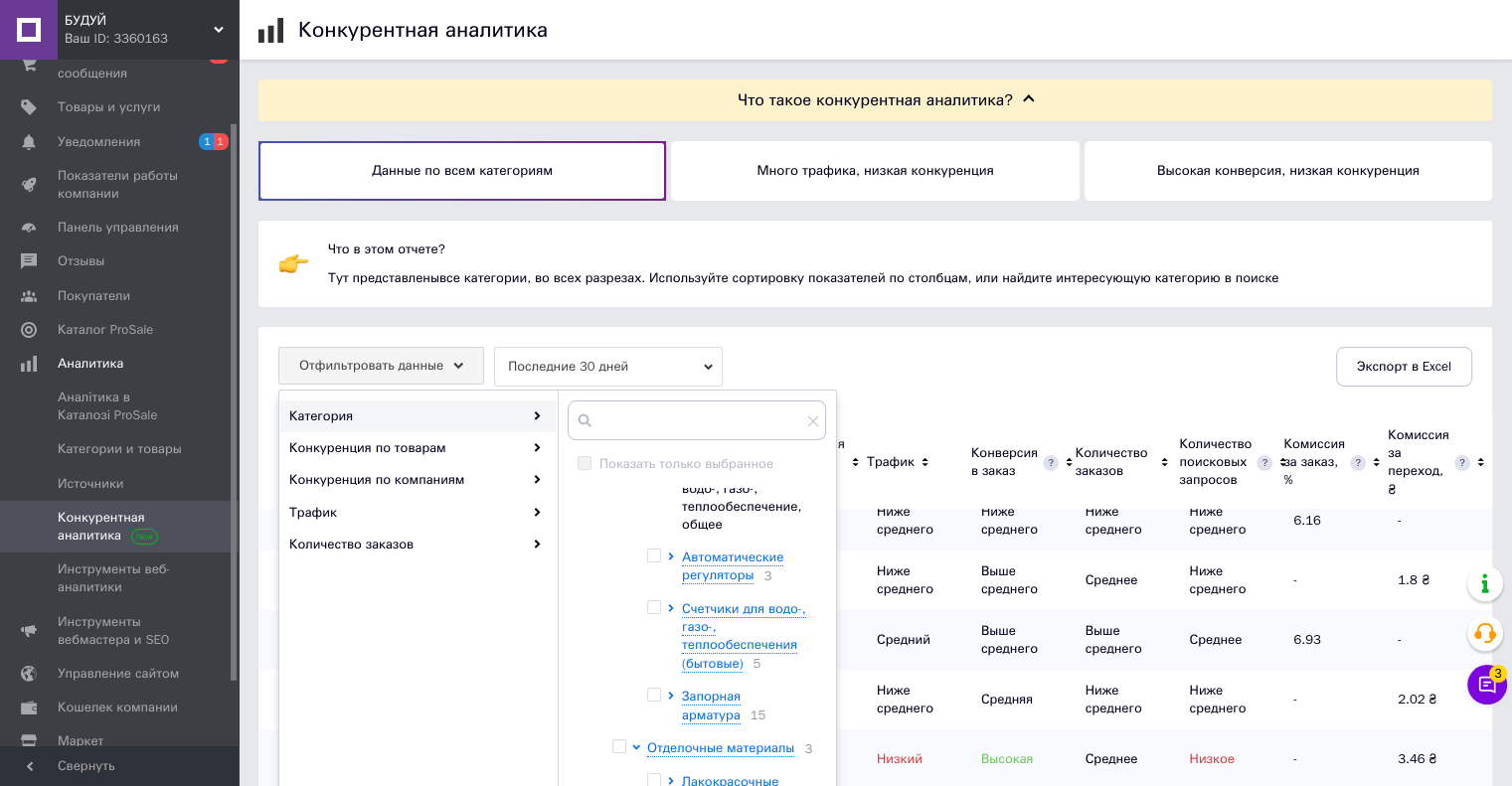 scroll, scrollTop: 894, scrollLeft: 0, axis: vertical 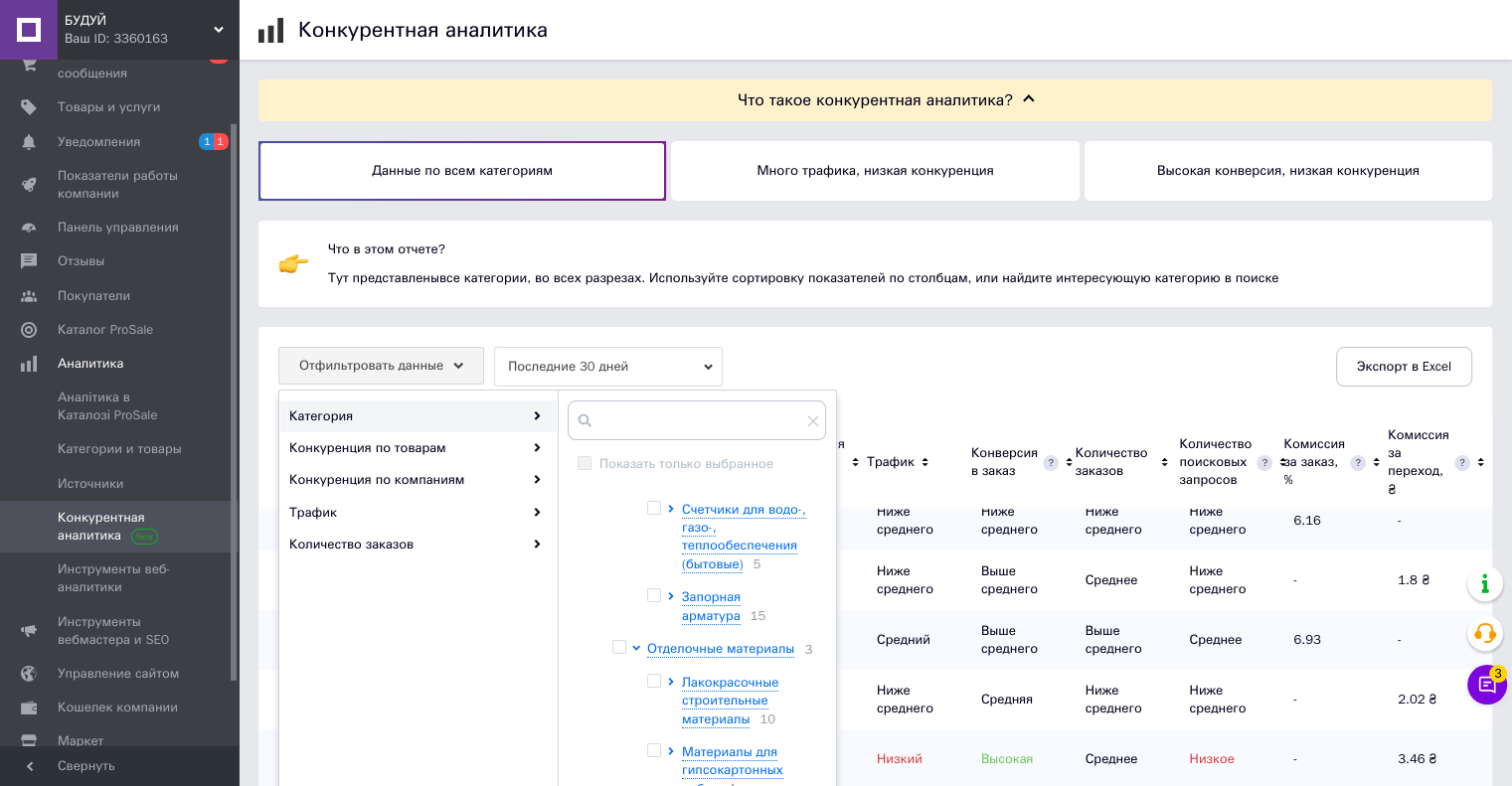 drag, startPoint x: 816, startPoint y: 634, endPoint x: 818, endPoint y: 608, distance: 26.07681 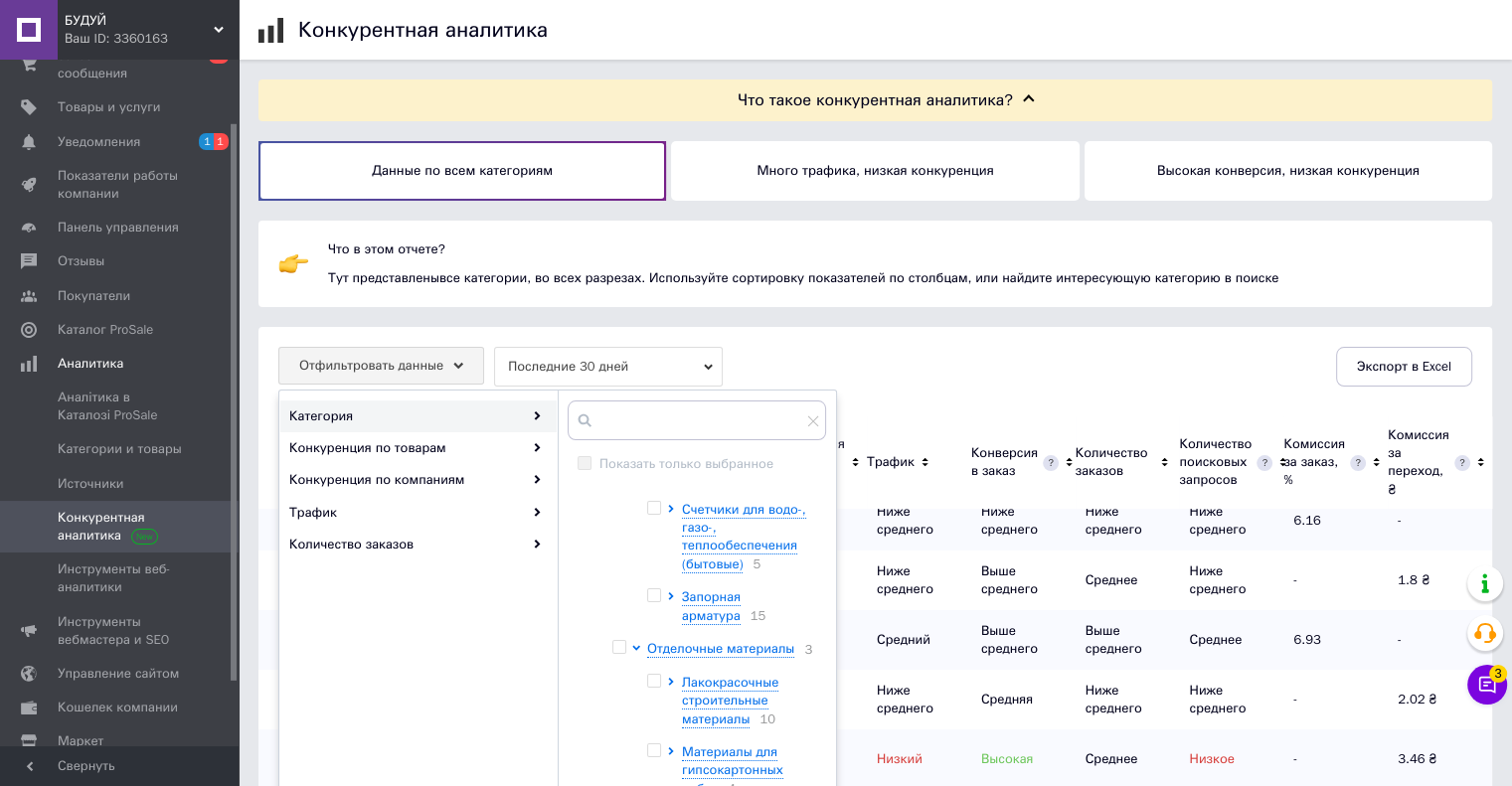 click on "Мои категории Сельхозпродукция, техника и оборудование 7 Продукты питания, напитки 14 Одежда и обувь 9 Электрооборудование 11 Сырье и материалы 9 Авиа-, ж/д-, водный транспорт 5 Строительство 7 Строительная техника и оборудование 12 Строительные материалы 23 Водо-, газо-, теплообеспечение 10 Трубы 8 Фитинги для труб 20 Отопительное оборудование 11 Канализационное оборудование 6 Оборудование для газоснабжения 4 Оборудование для очистных сооружений Оборудование для водо-, газо-, теплообеспечение, общее Автоматические регуляторы 3 5 Запорная арматура 15 3 10 4 12 4 34 12 15 16 9" at bounding box center [696, 672] 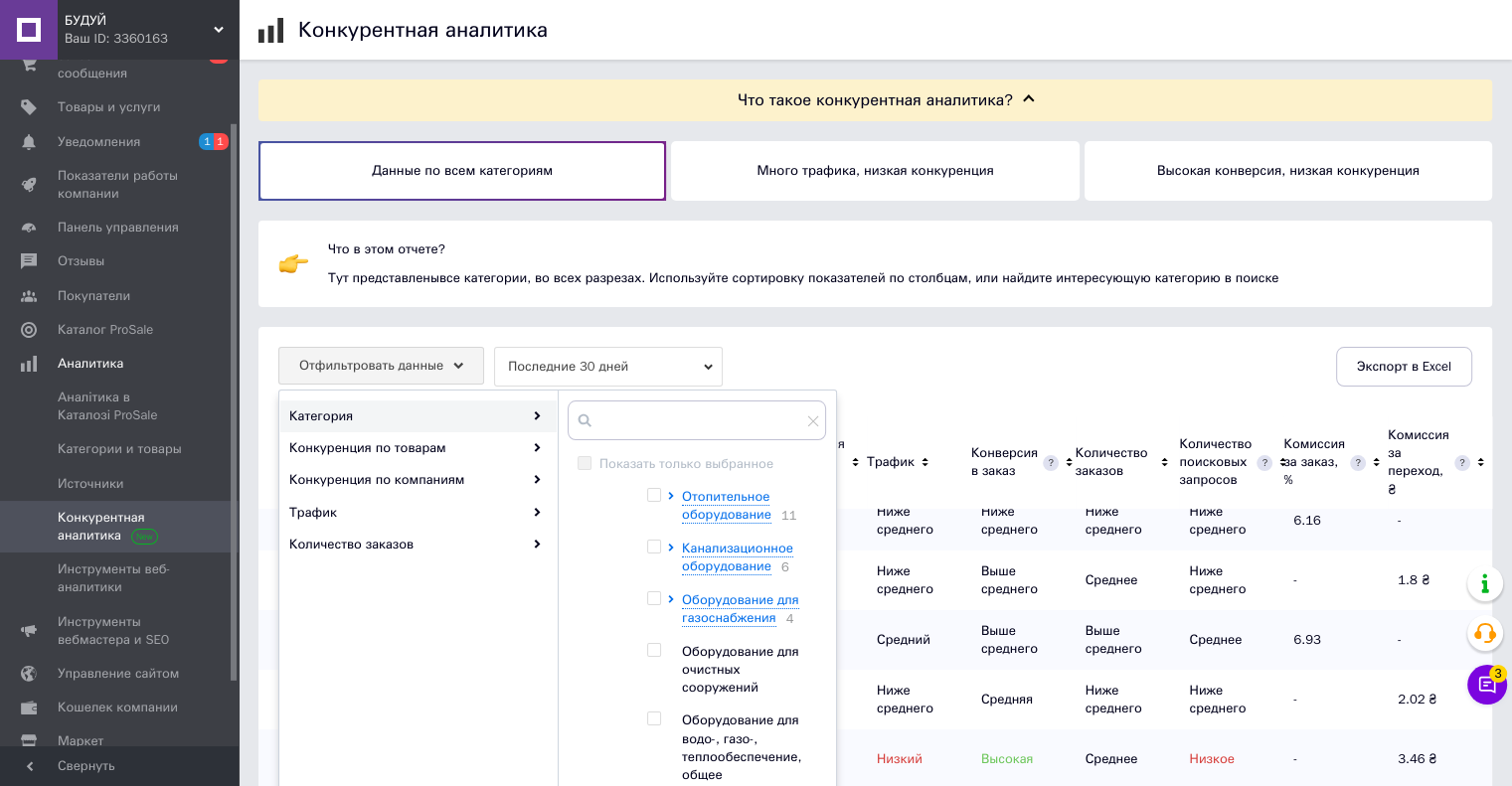 scroll, scrollTop: 509, scrollLeft: 0, axis: vertical 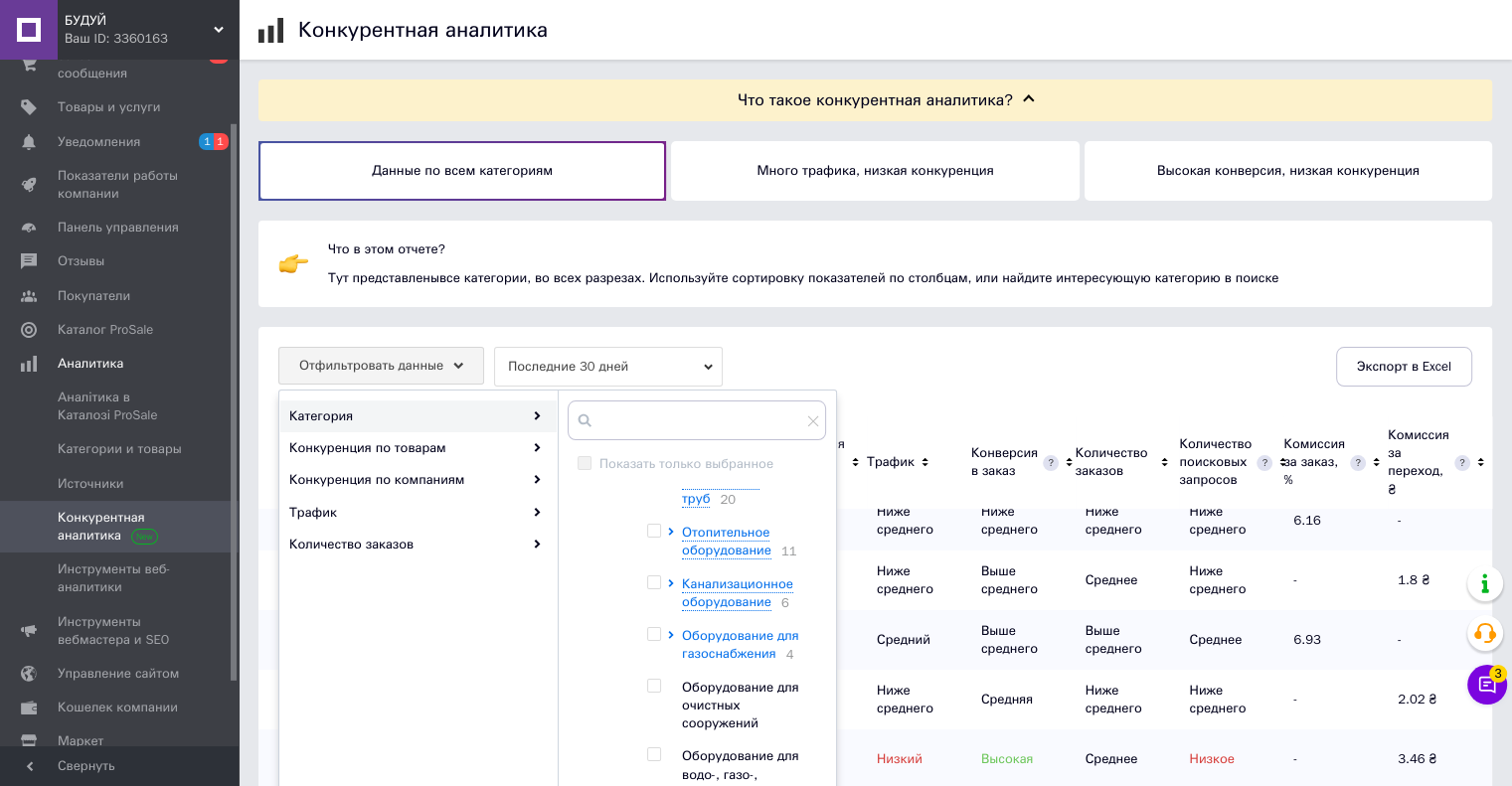 click on "Оборудование для газоснабжения" at bounding box center [741, 644] 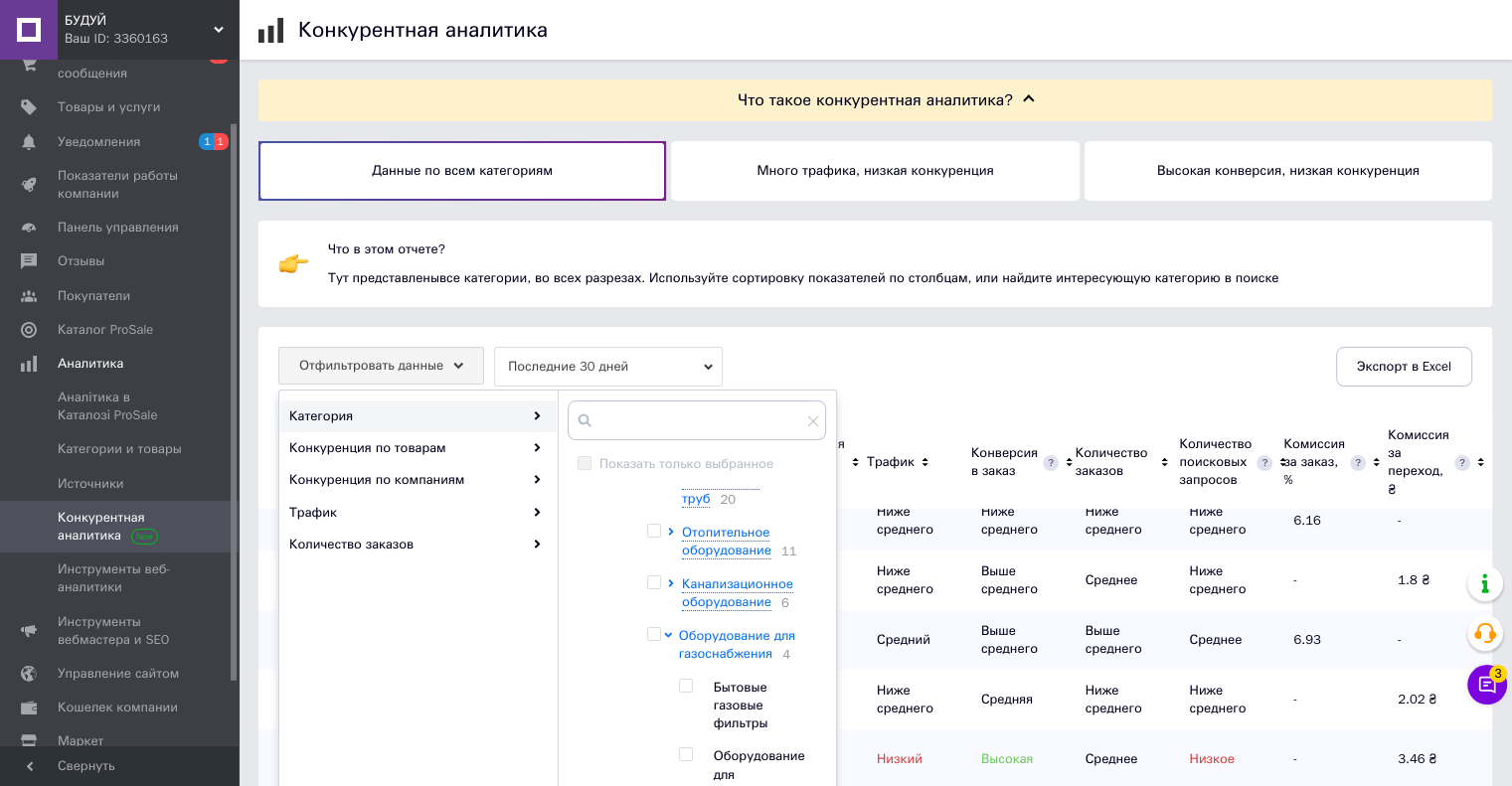 click on "Оборудование для газоснабжения" at bounding box center [738, 644] 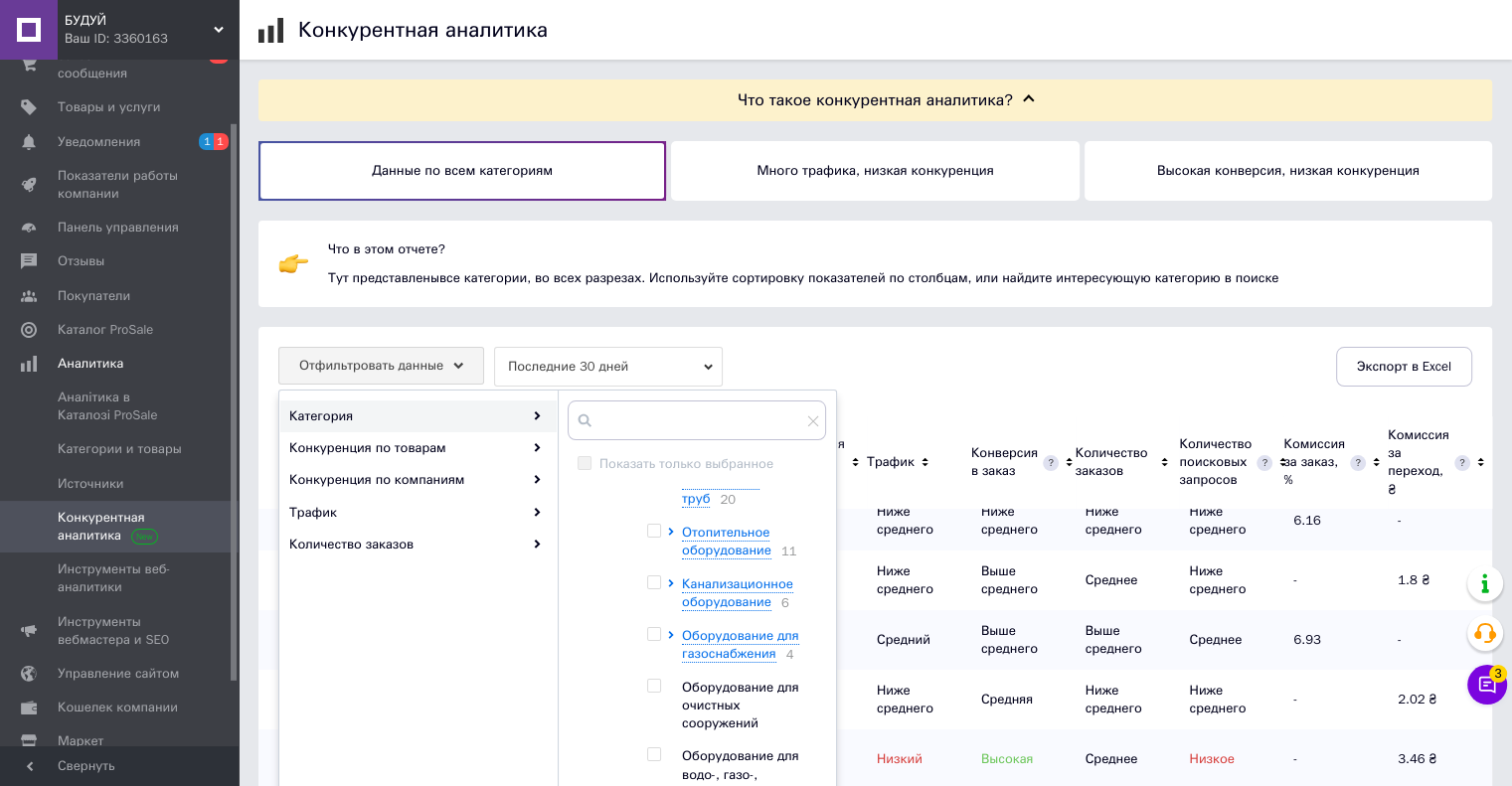 drag, startPoint x: 823, startPoint y: 601, endPoint x: 823, endPoint y: 631, distance: 30 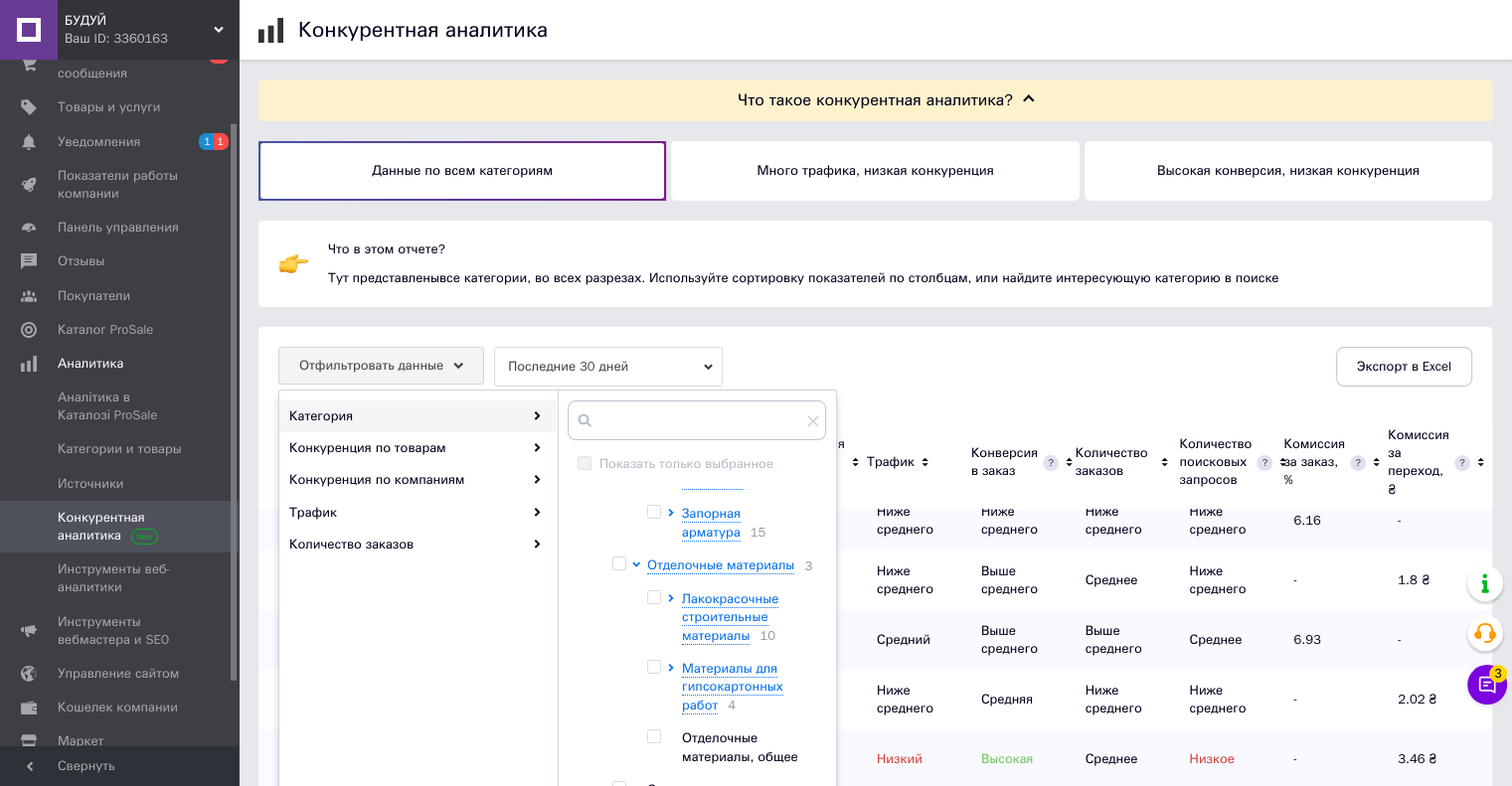 scroll, scrollTop: 996, scrollLeft: 0, axis: vertical 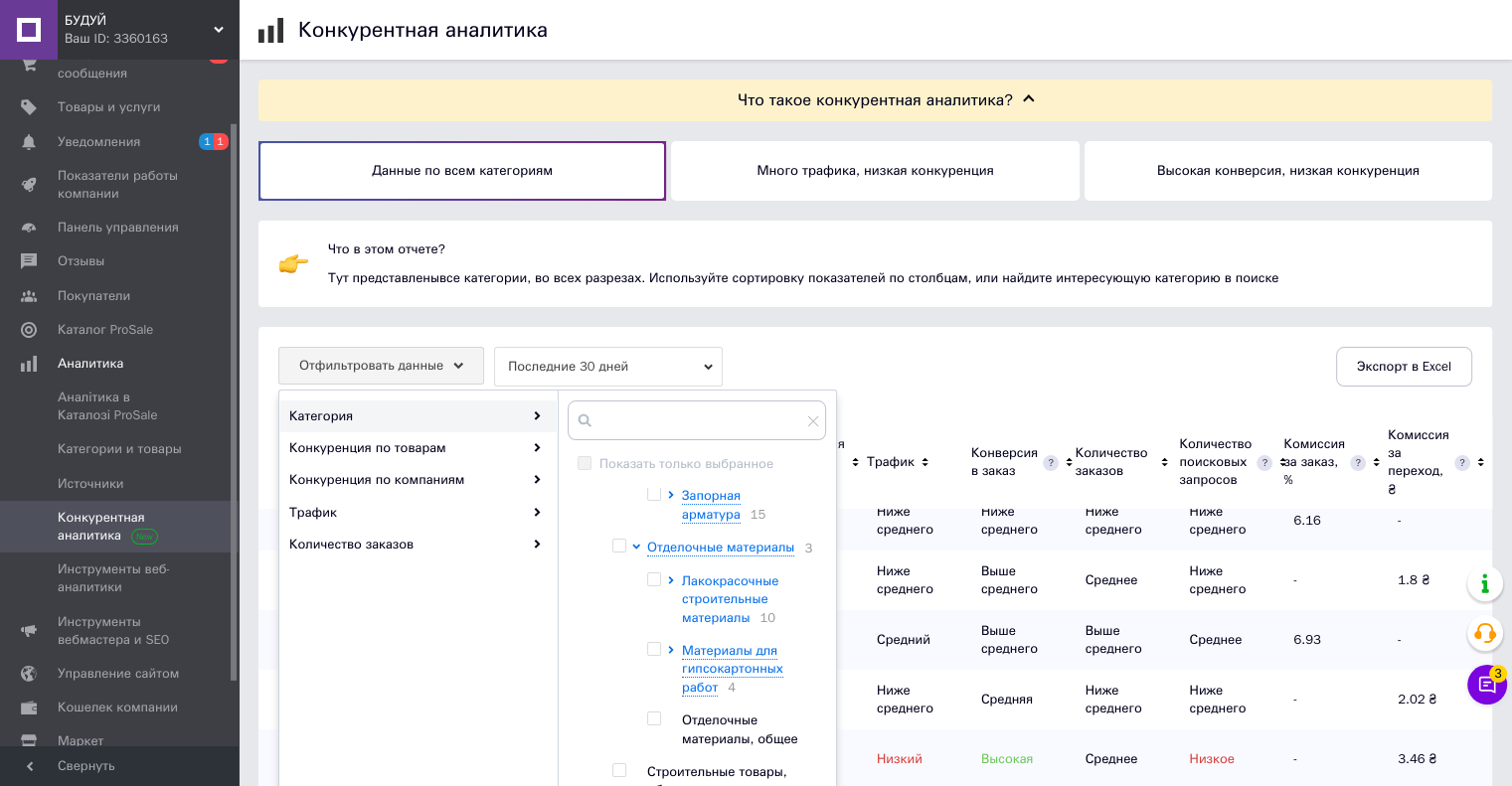 click on "Лакокрасочные строительные материалы" at bounding box center (730, 598) 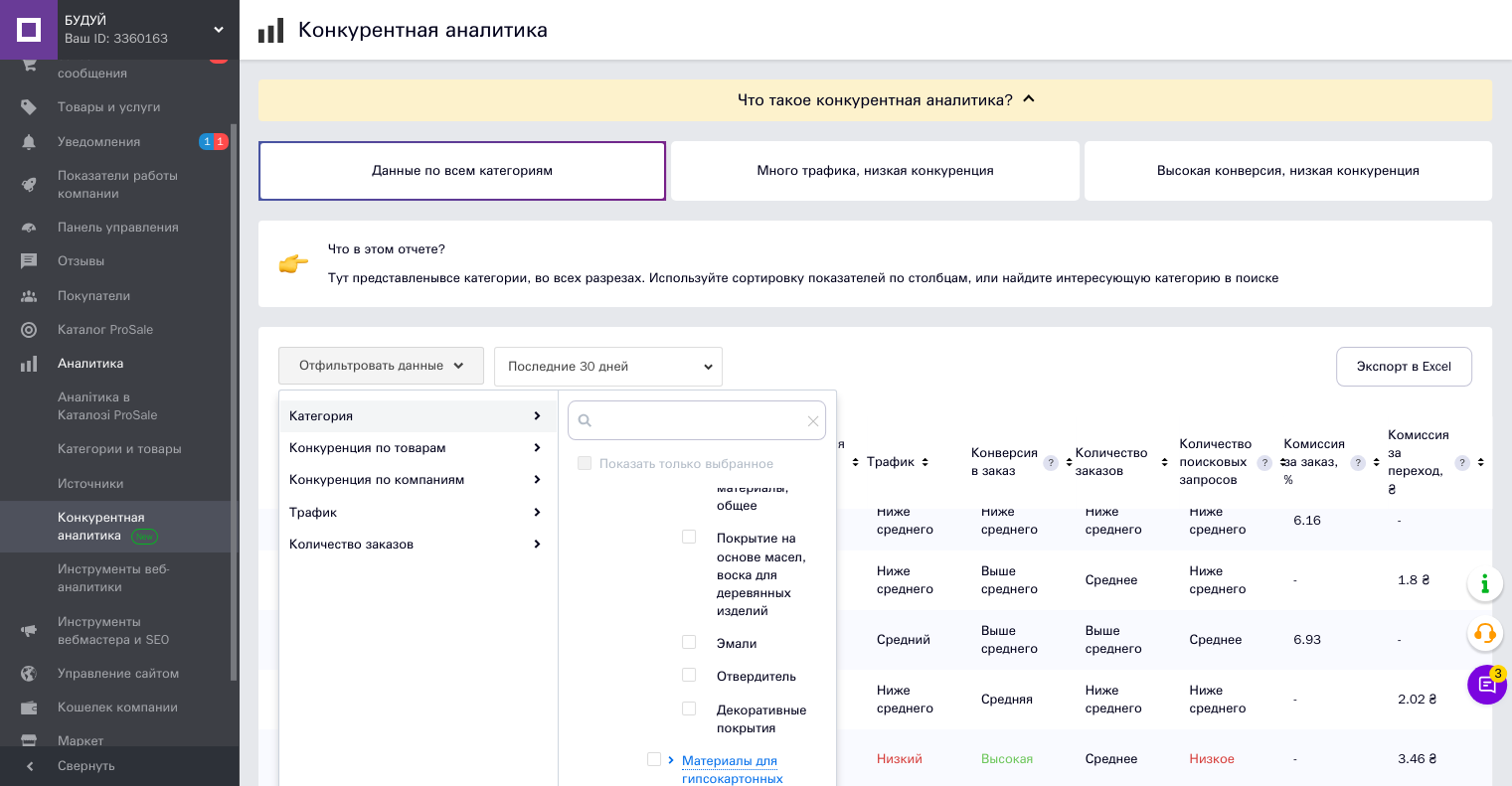 scroll, scrollTop: 1410, scrollLeft: 0, axis: vertical 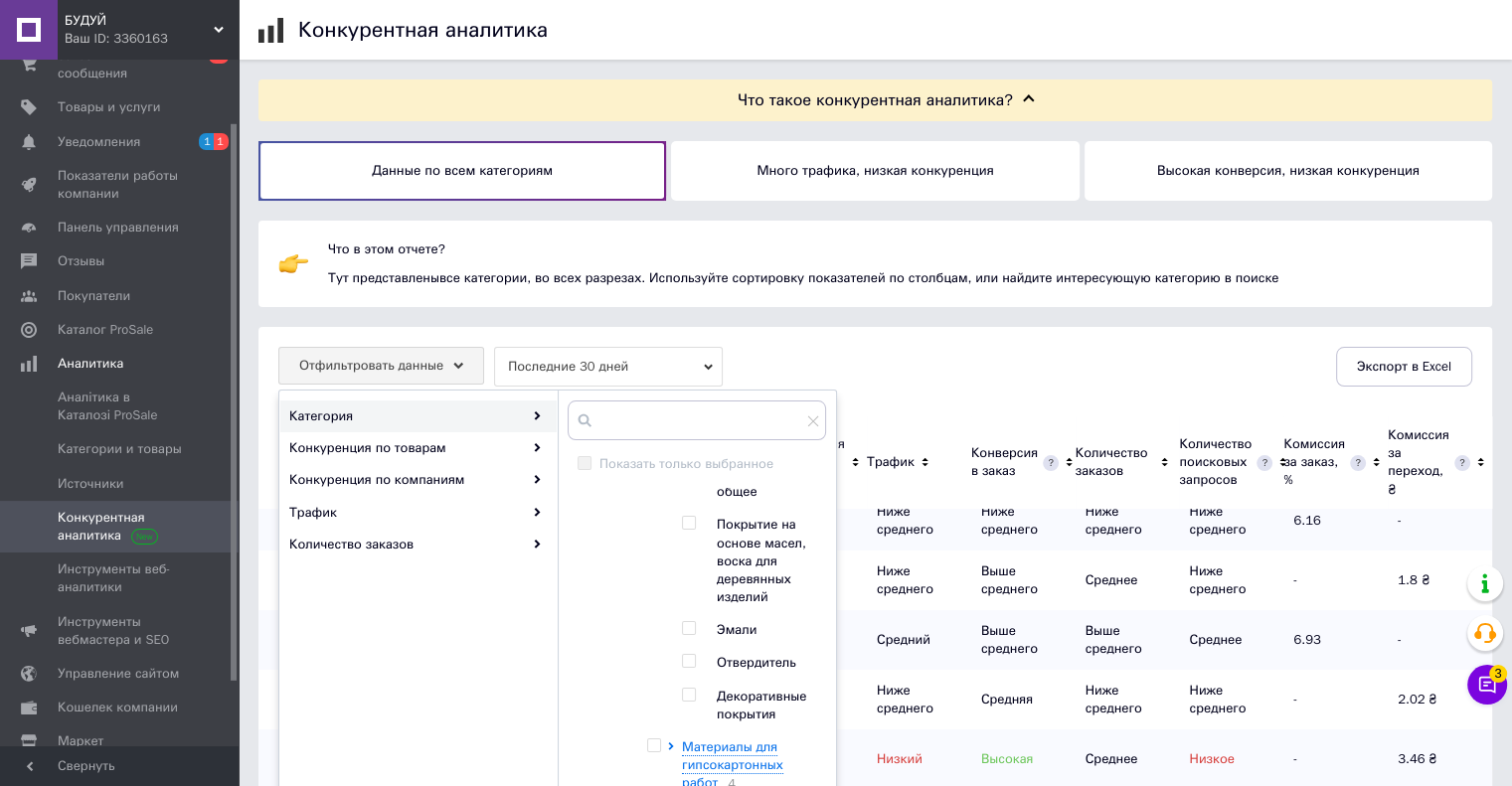 click at bounding box center (688, 695) 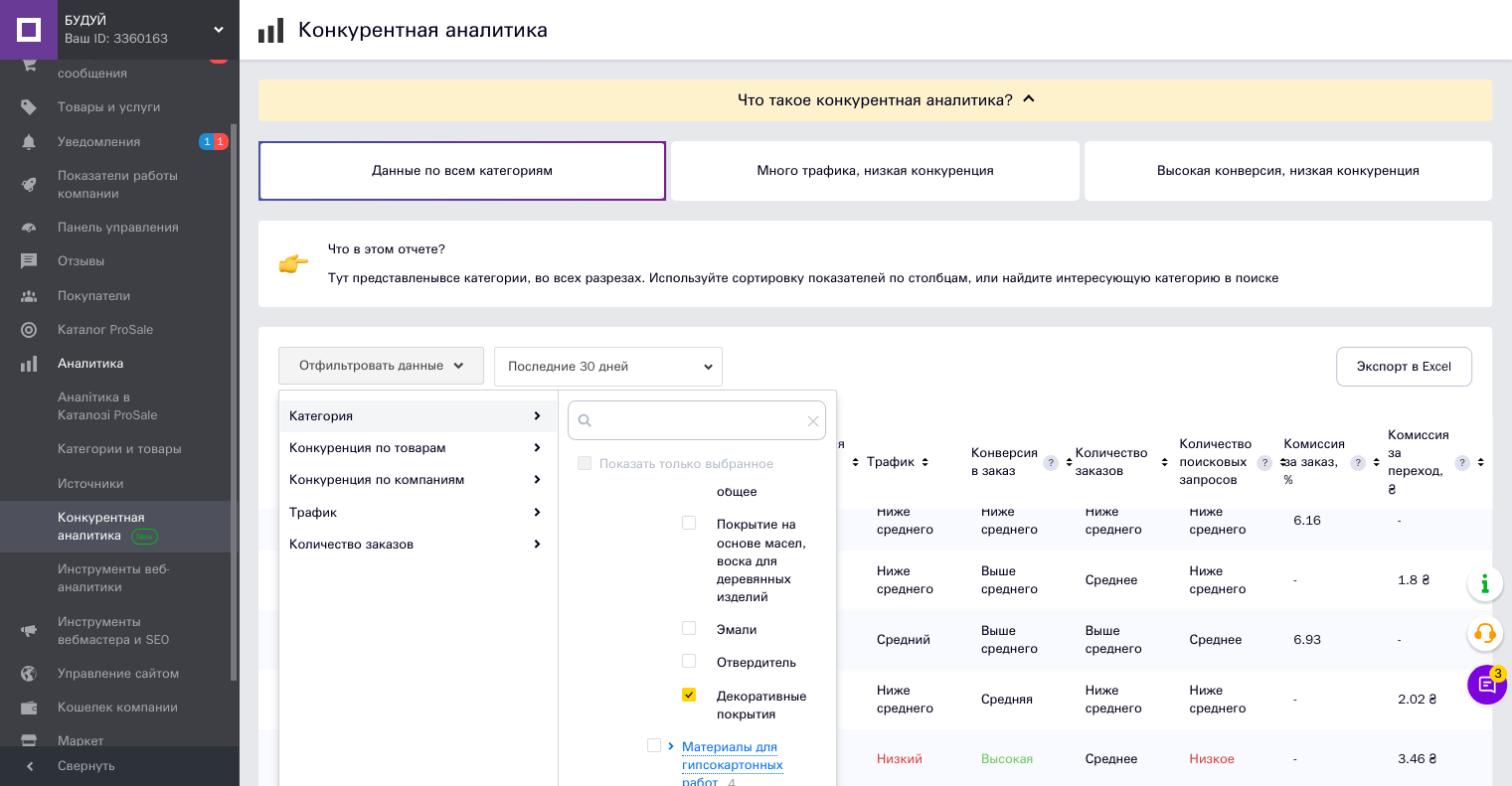checkbox on "true" 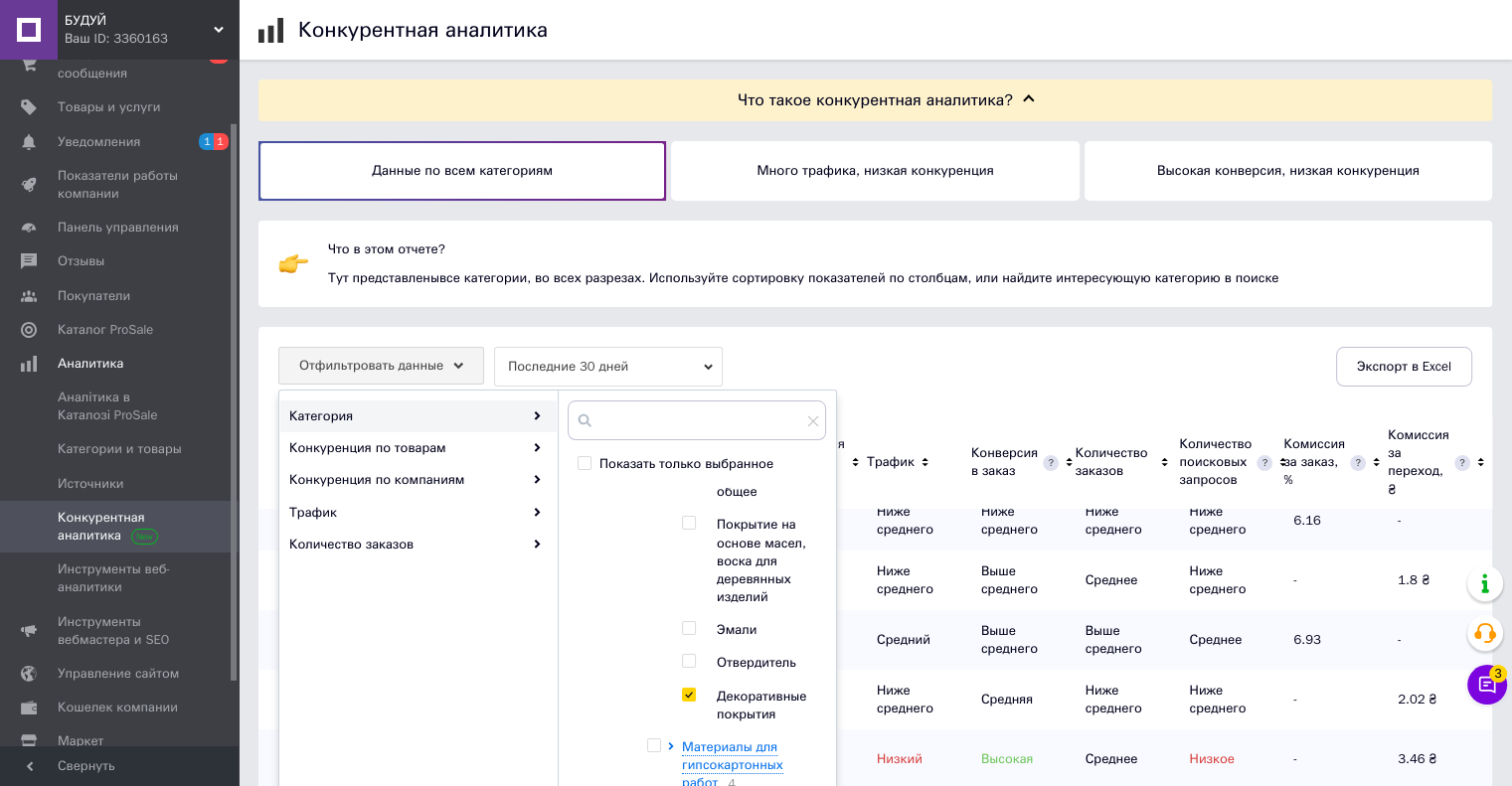 scroll, scrollTop: 298, scrollLeft: 0, axis: vertical 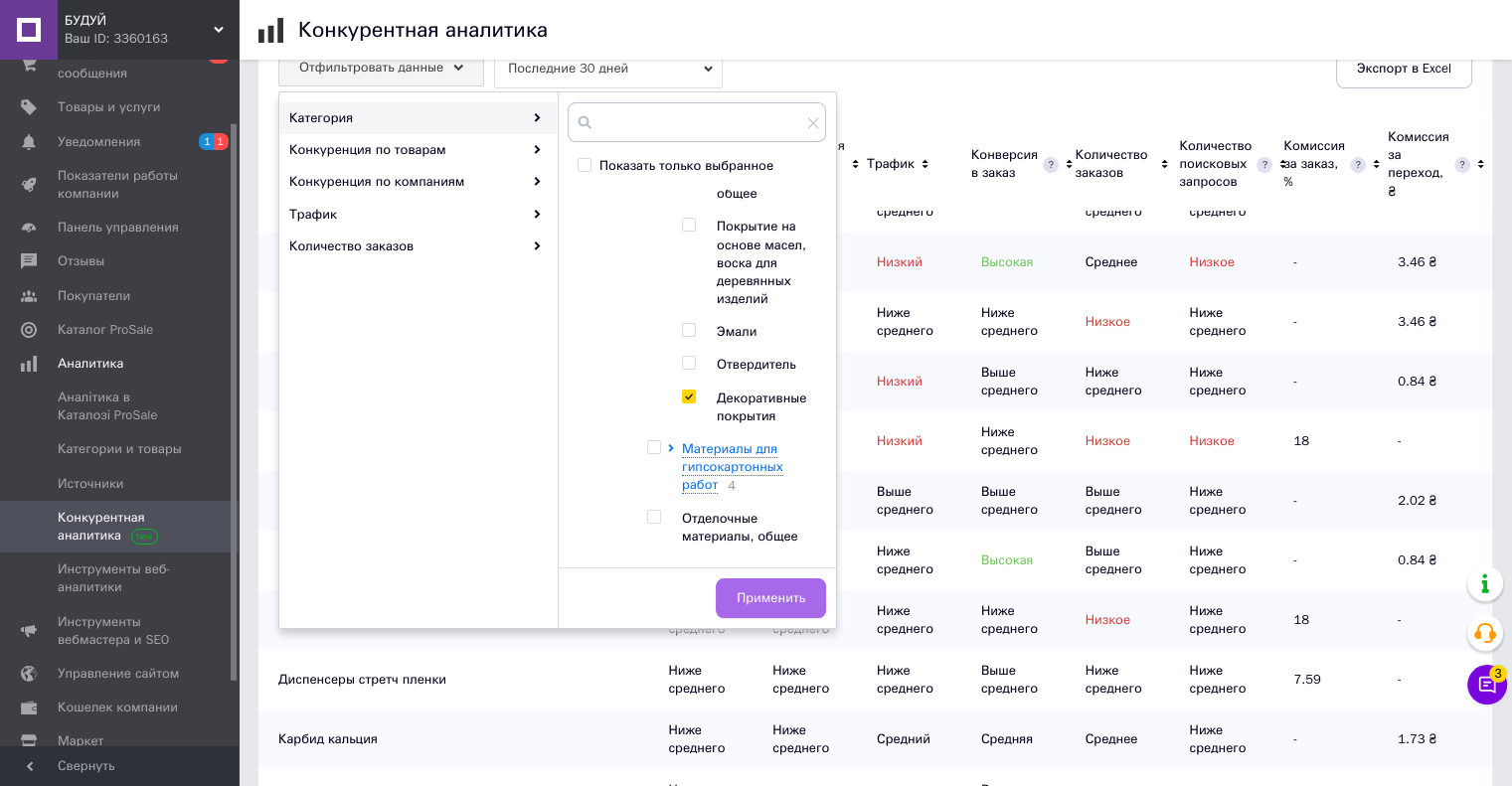 click on "Применить" at bounding box center [770, 598] 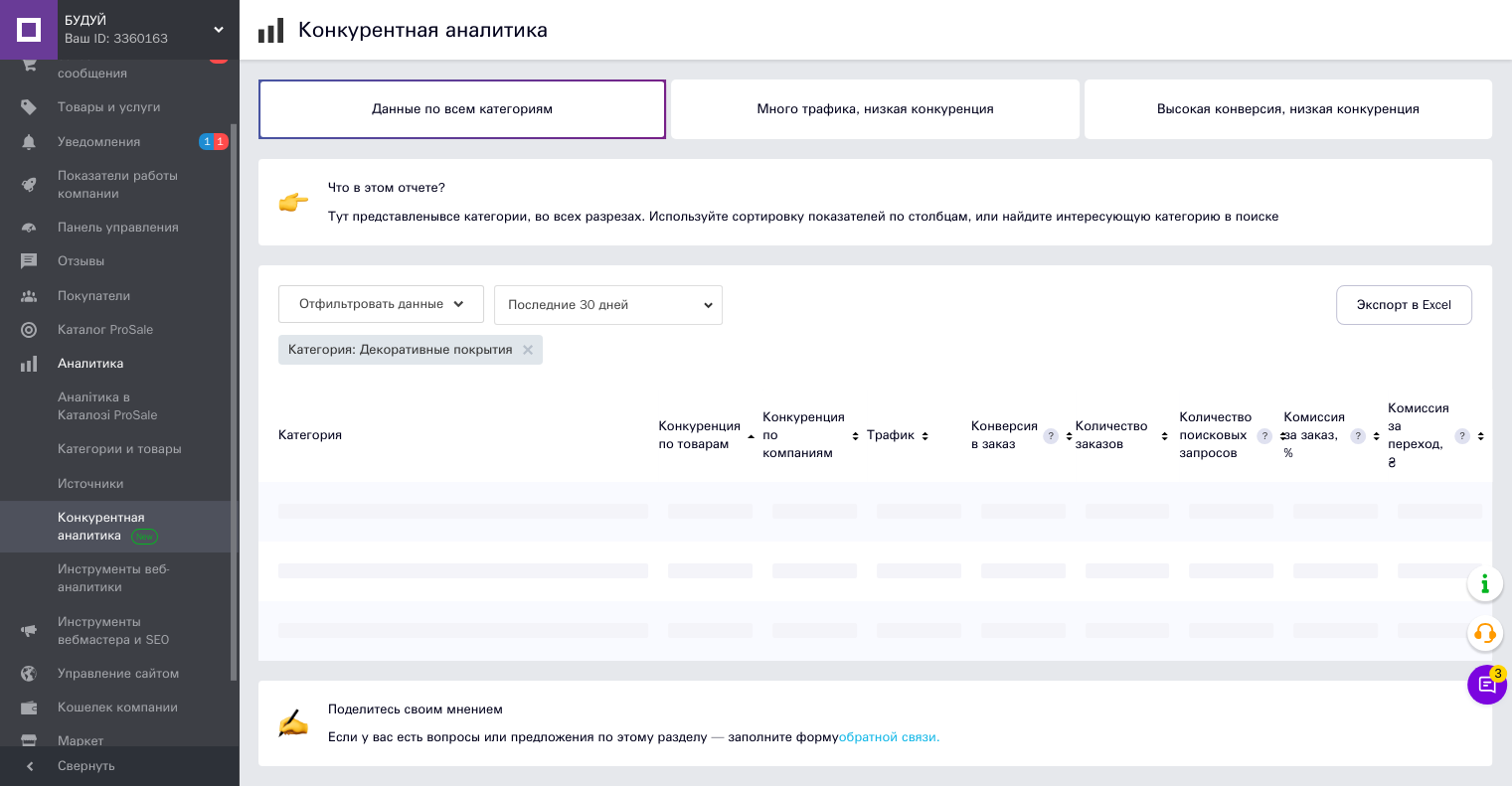 scroll, scrollTop: 62, scrollLeft: 0, axis: vertical 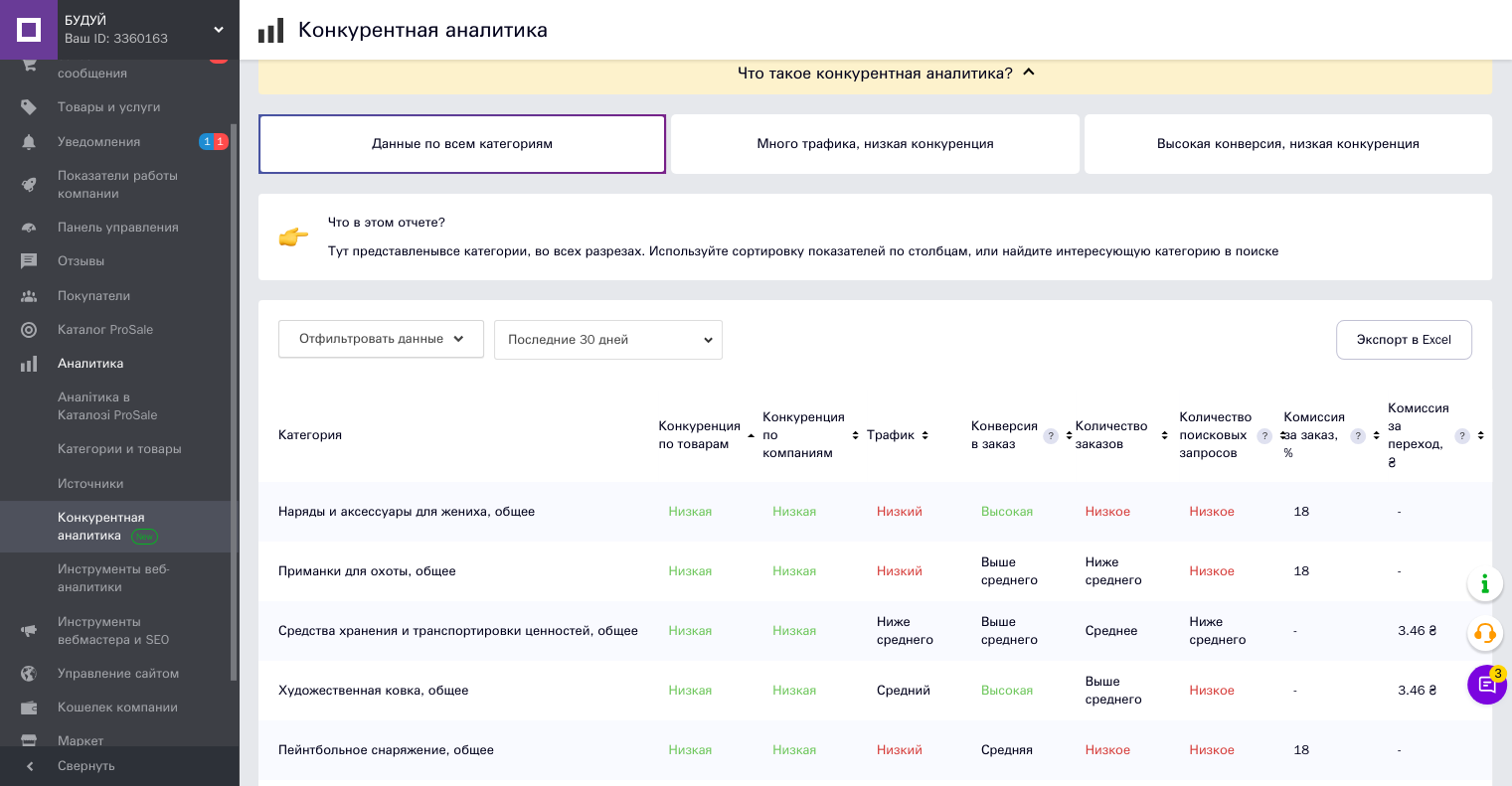 click 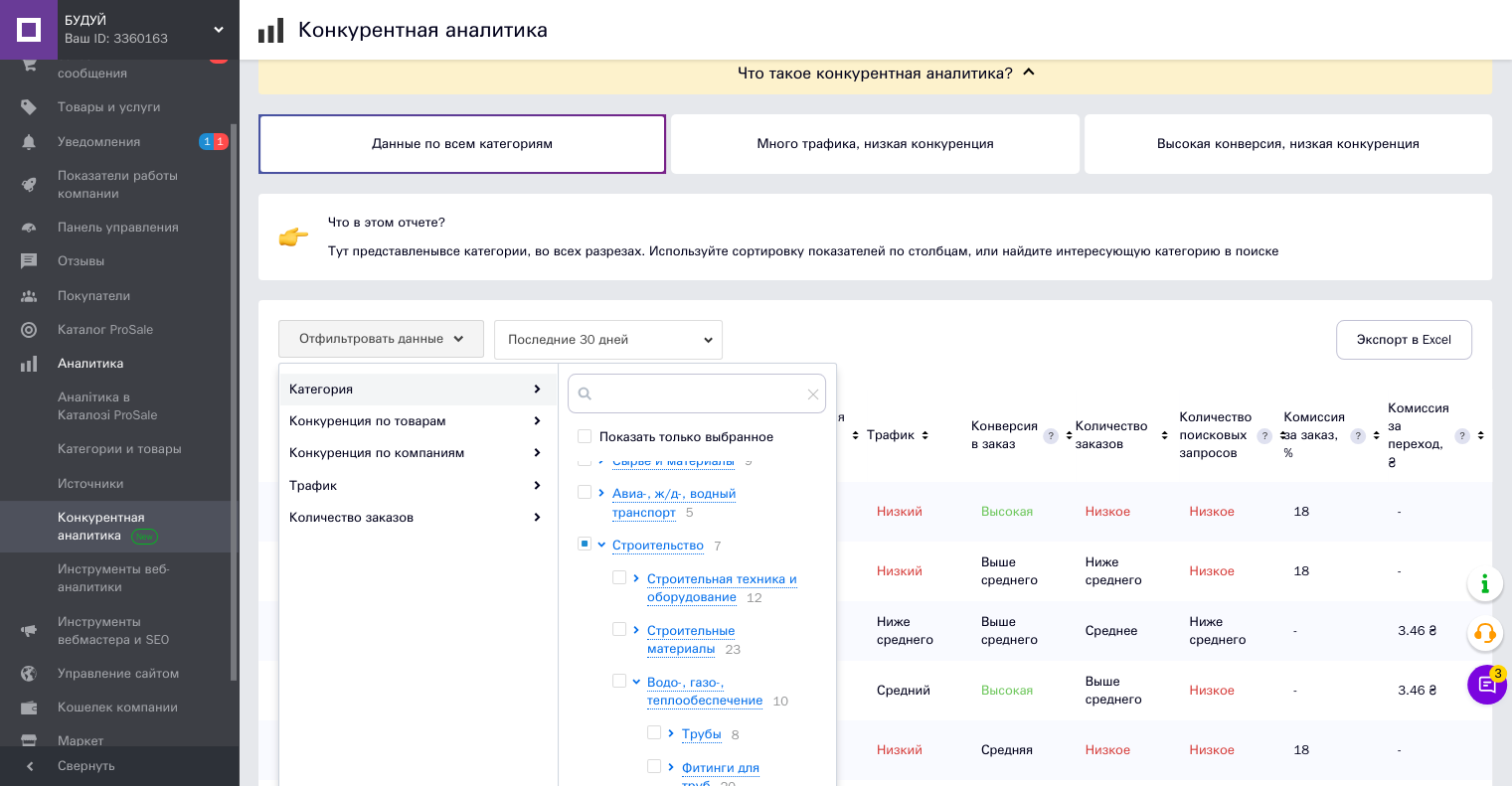 scroll, scrollTop: 199, scrollLeft: 0, axis: vertical 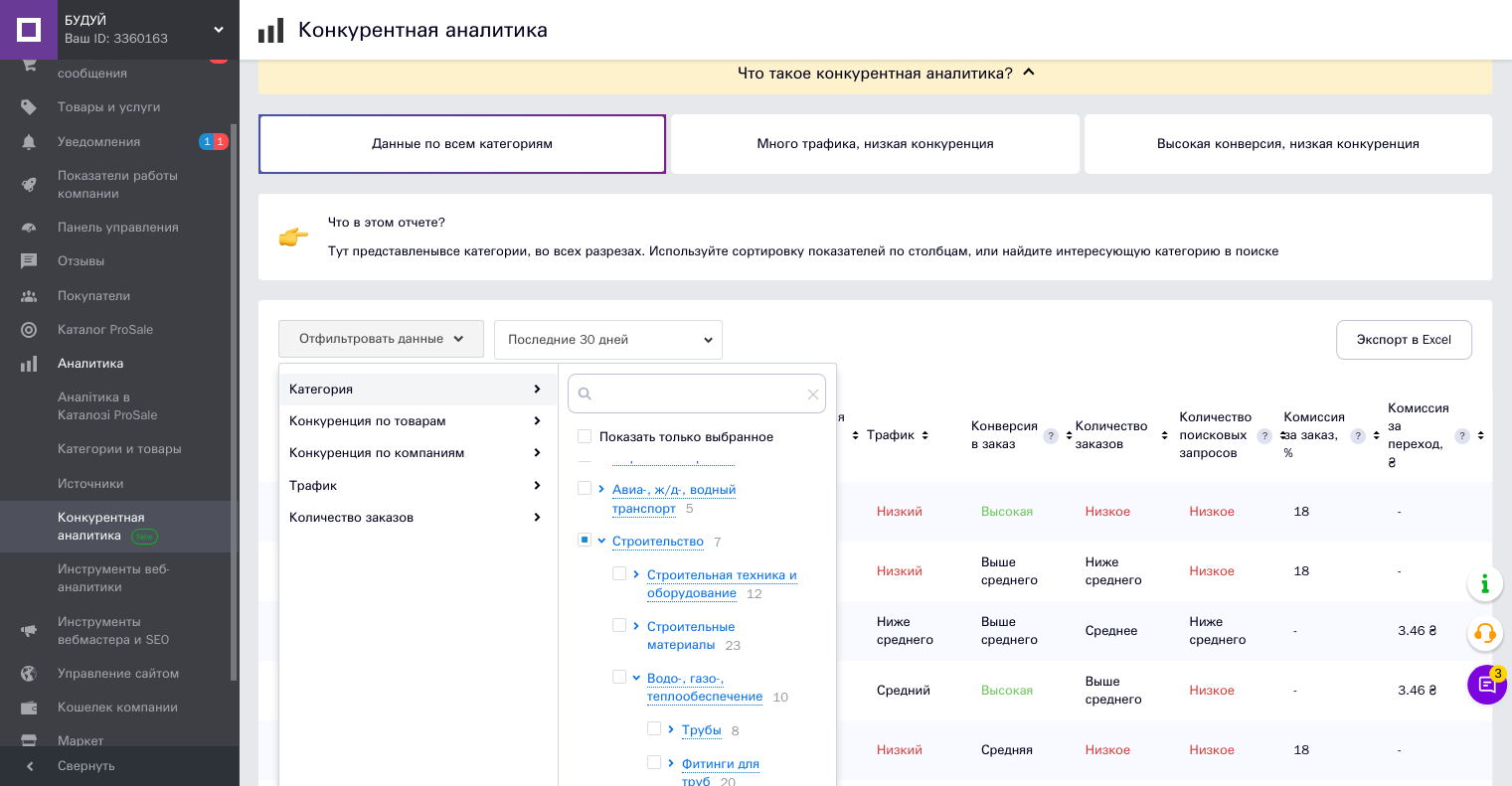 click on "Строительные материалы" at bounding box center [691, 635] 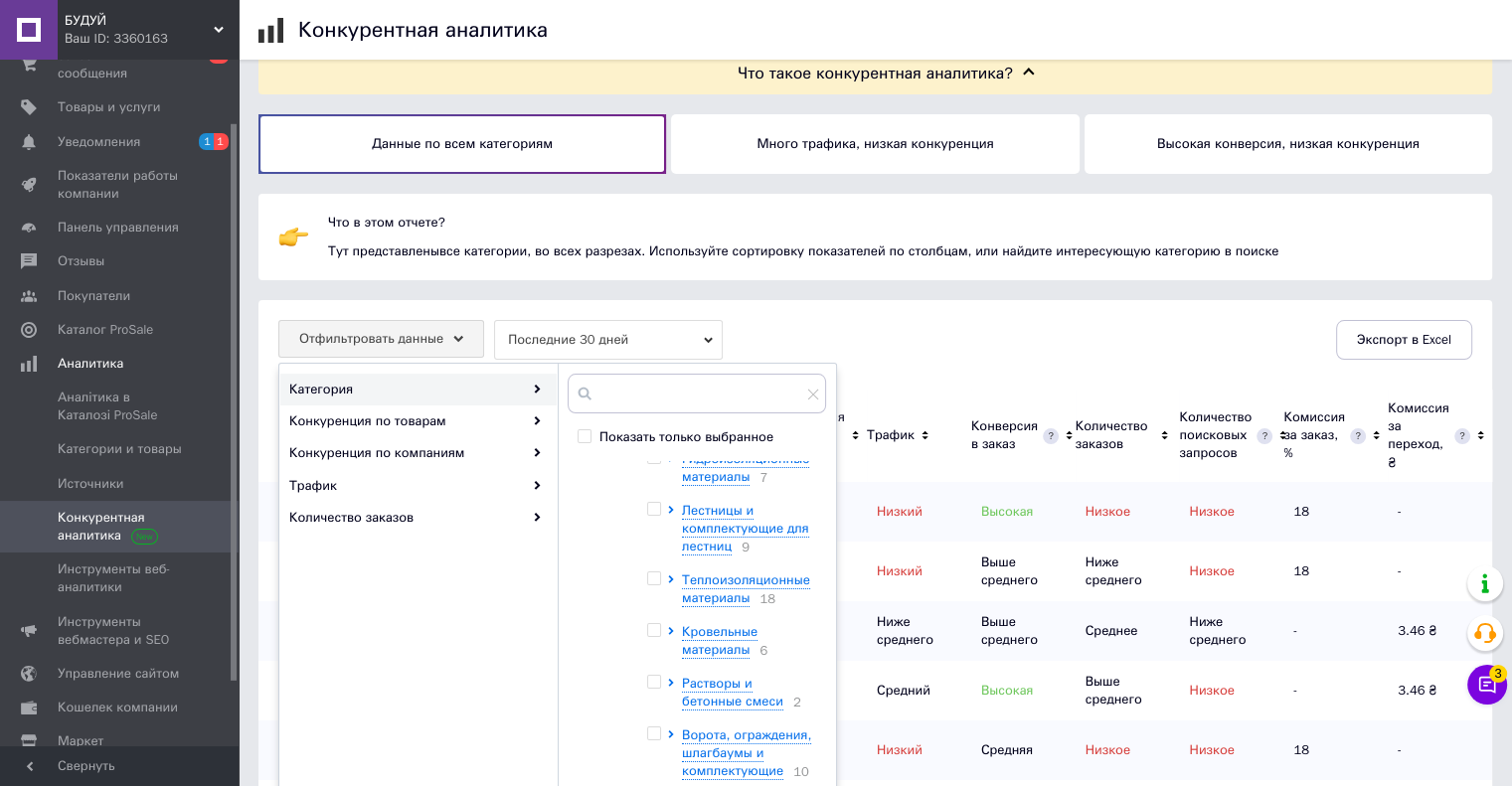 scroll, scrollTop: 696, scrollLeft: 0, axis: vertical 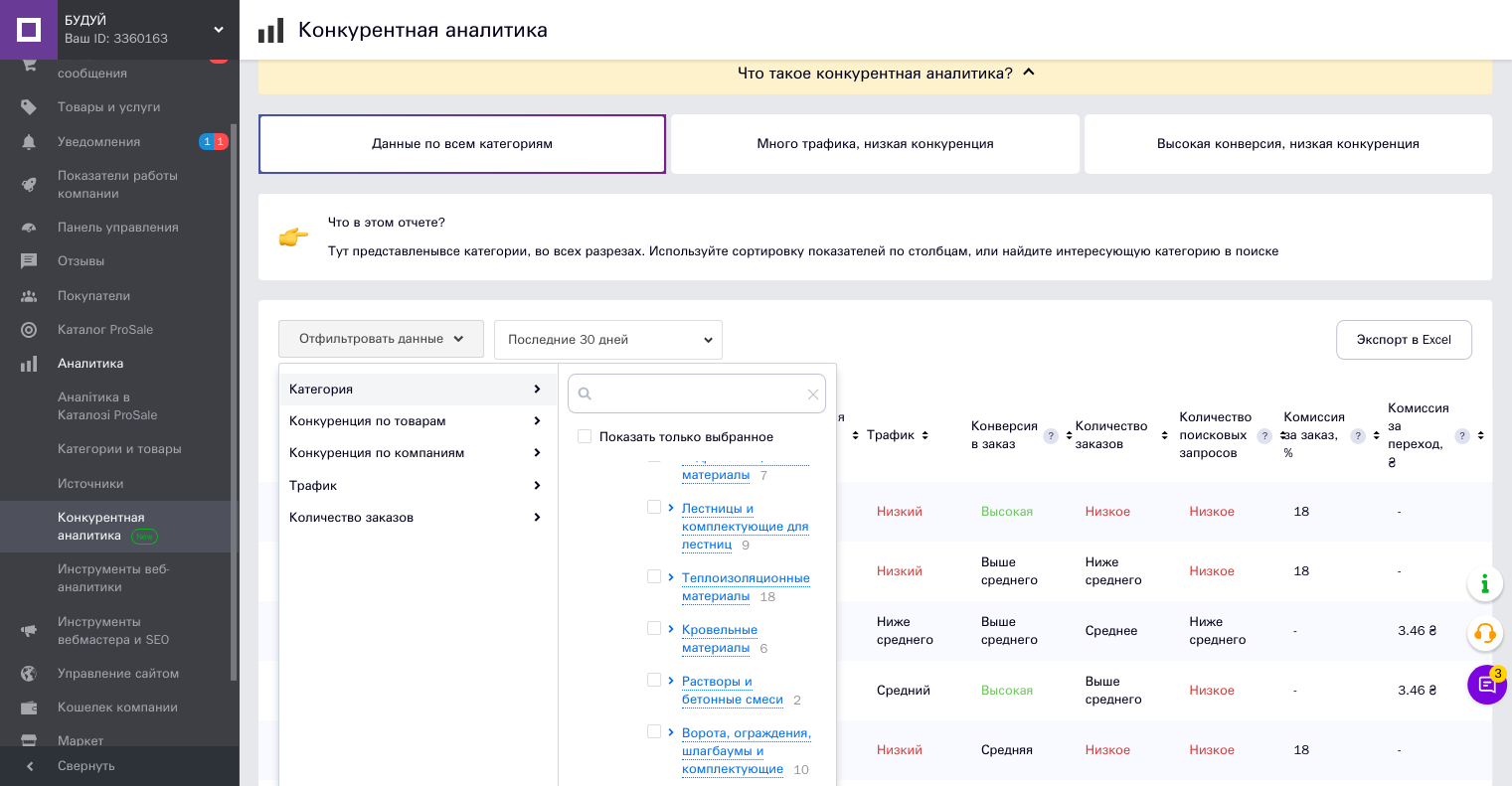 drag, startPoint x: 816, startPoint y: 535, endPoint x: 814, endPoint y: 506, distance: 29.068884 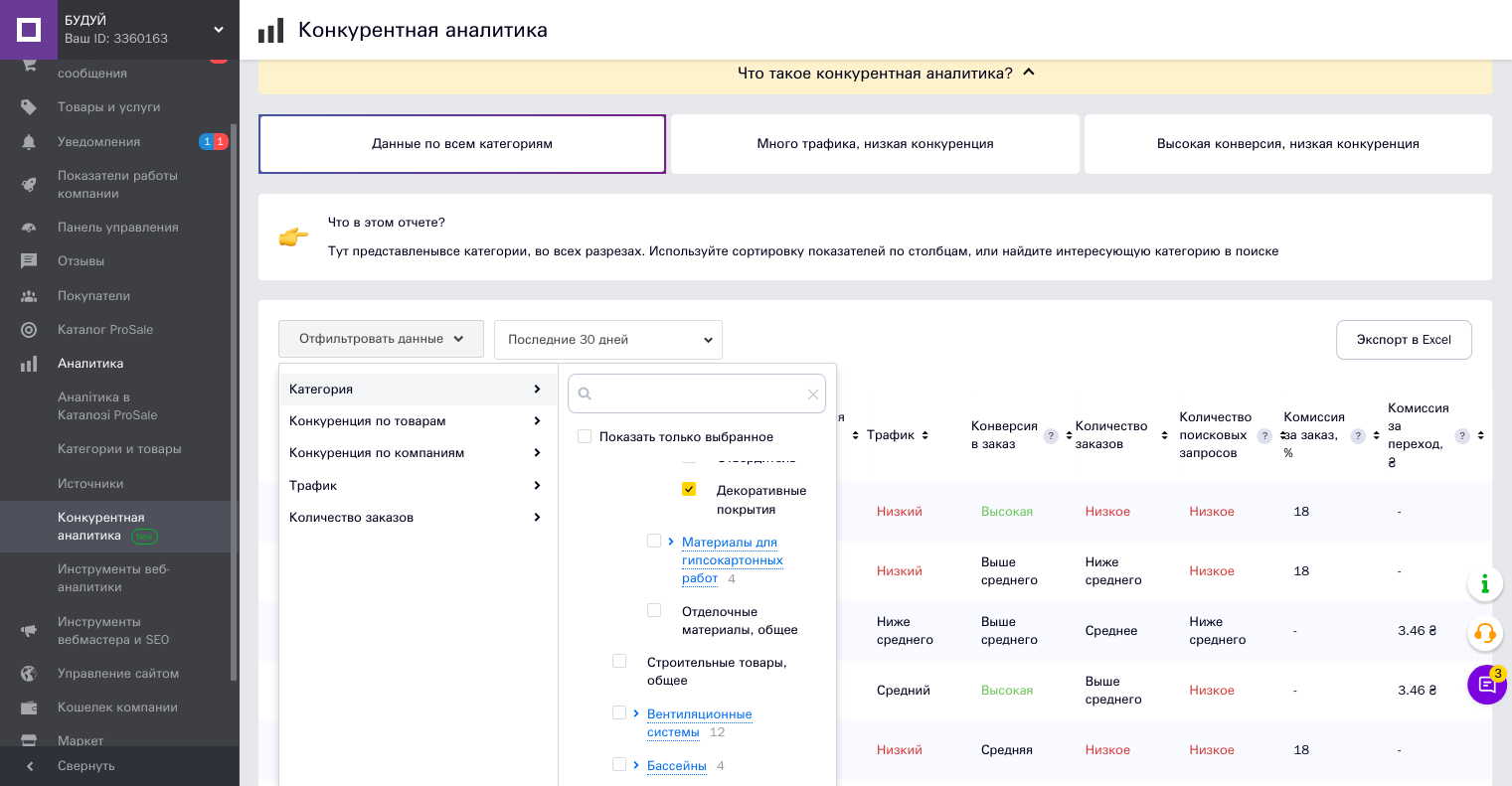 scroll, scrollTop: 2846, scrollLeft: 0, axis: vertical 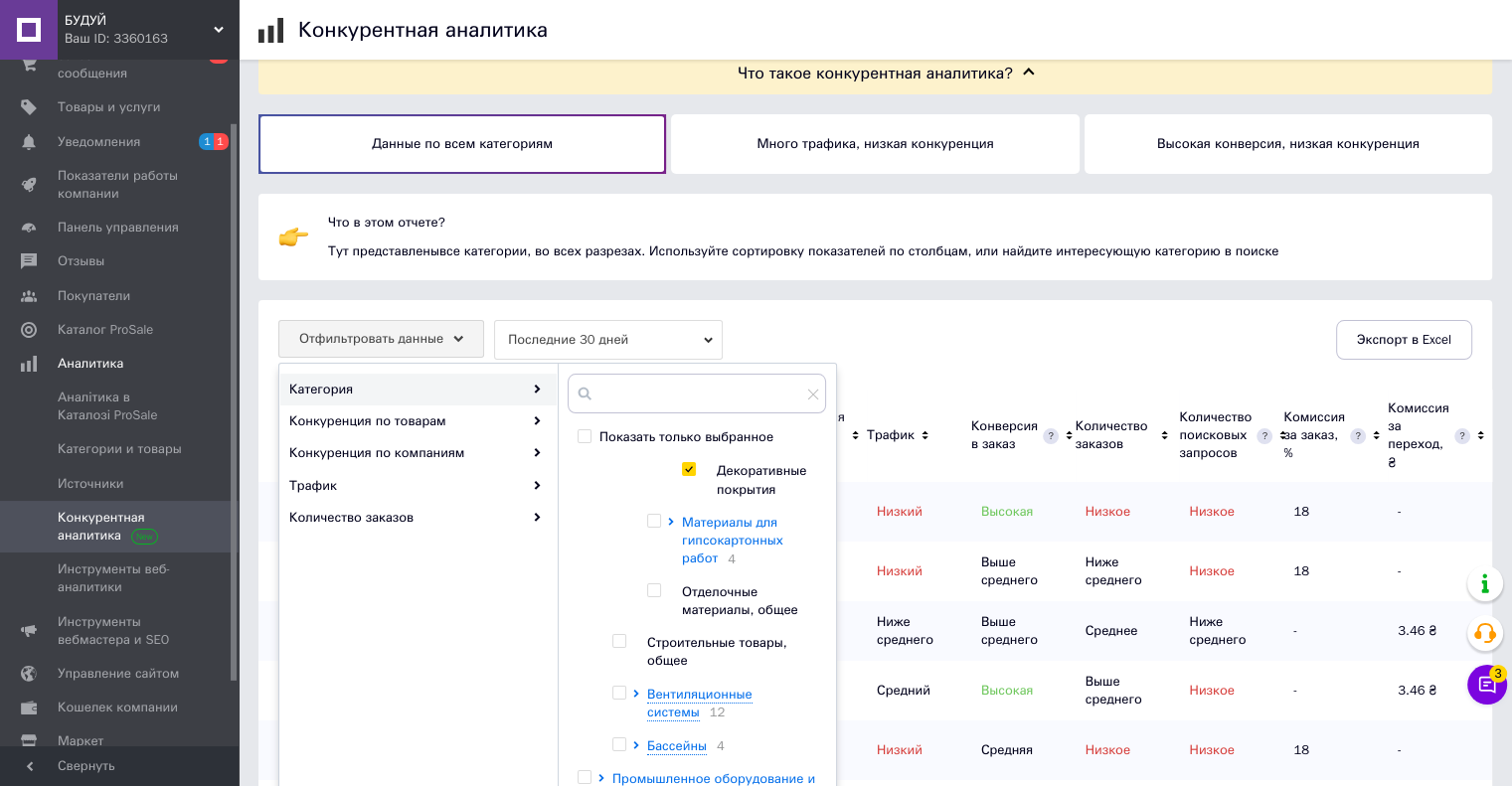 click on "Материалы для гипсокартонных работ" at bounding box center (733, 540) 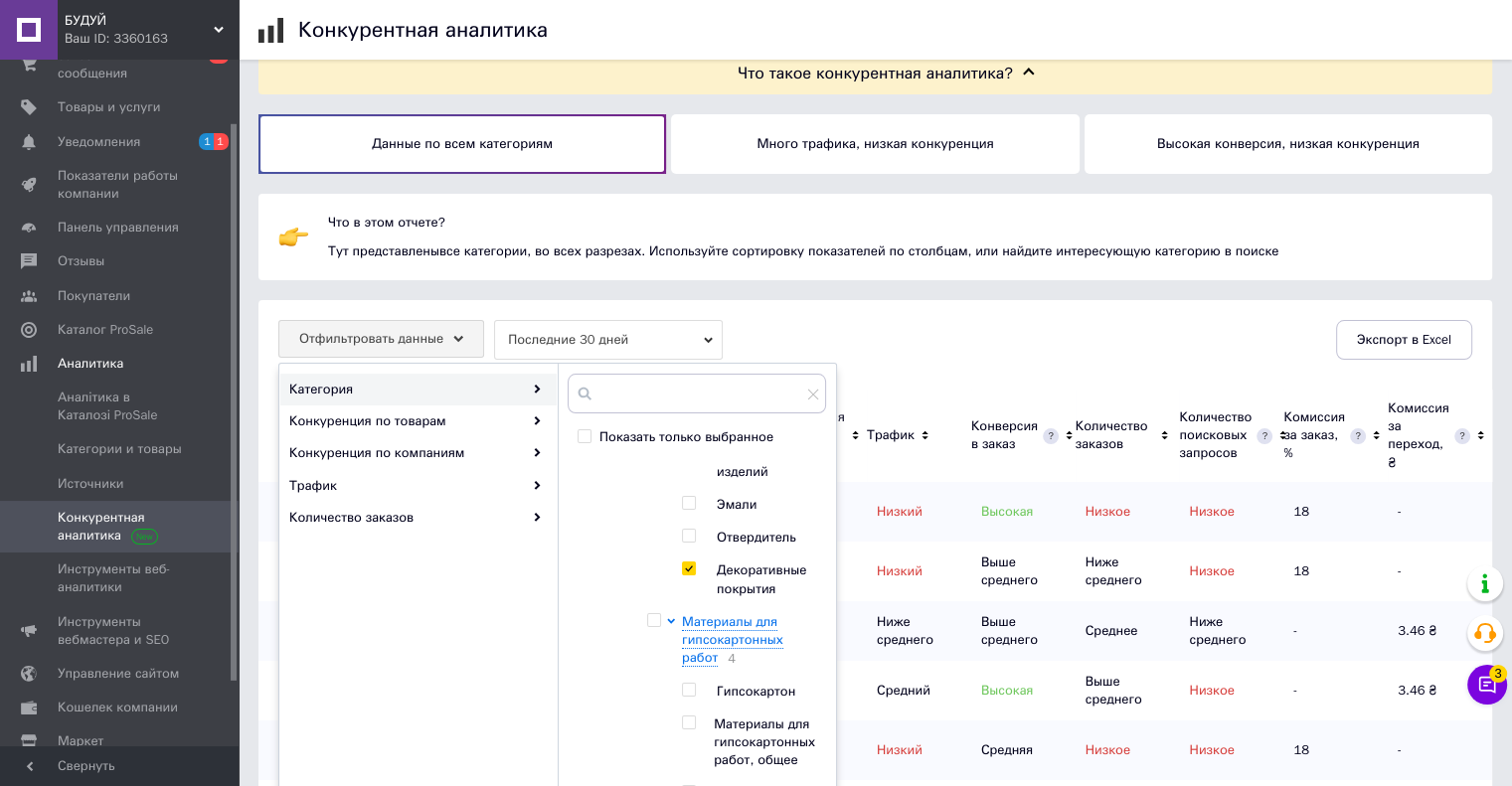 scroll, scrollTop: 3144, scrollLeft: 0, axis: vertical 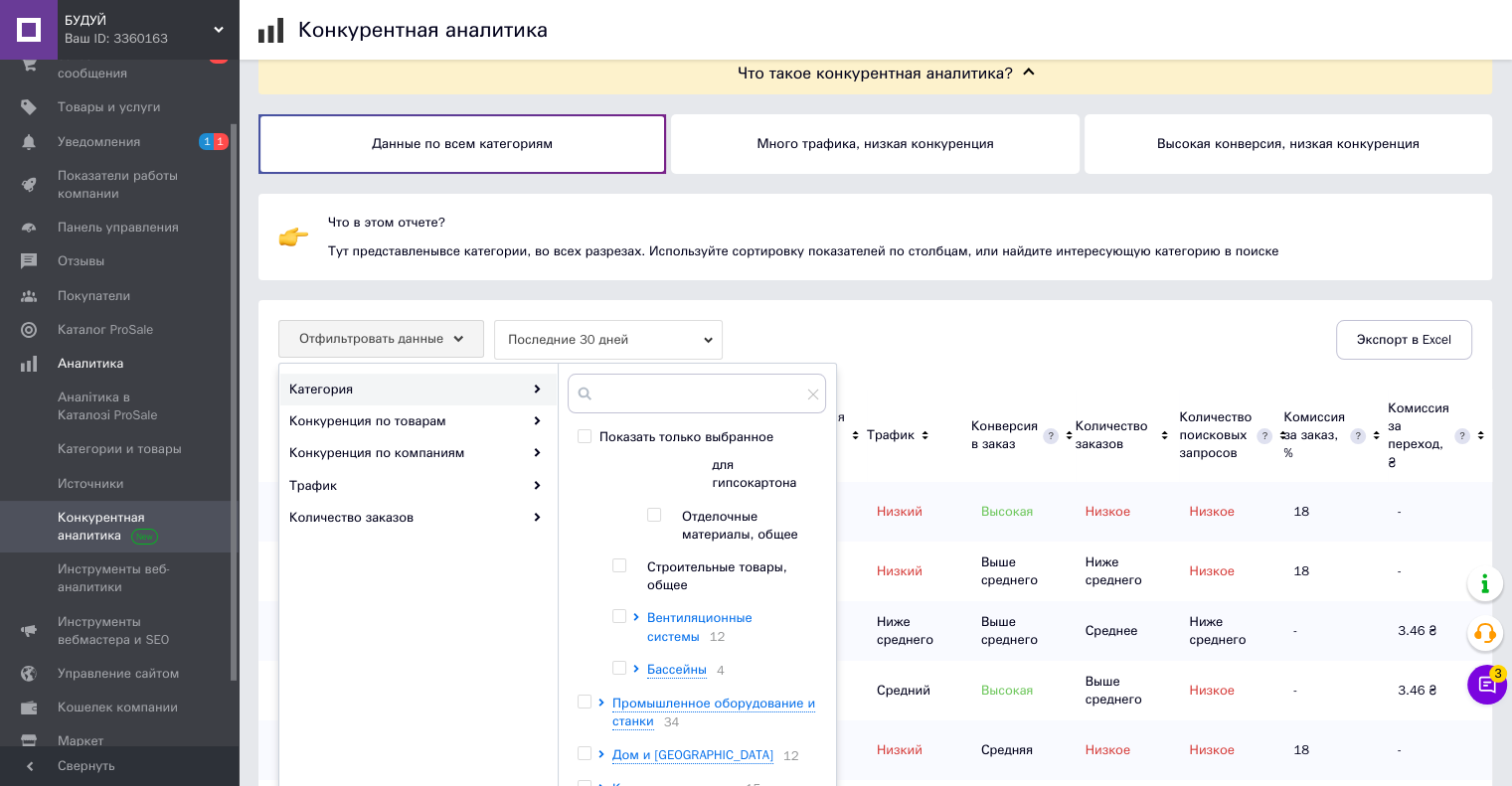 click on "Вентиляционные системы" at bounding box center [700, 626] 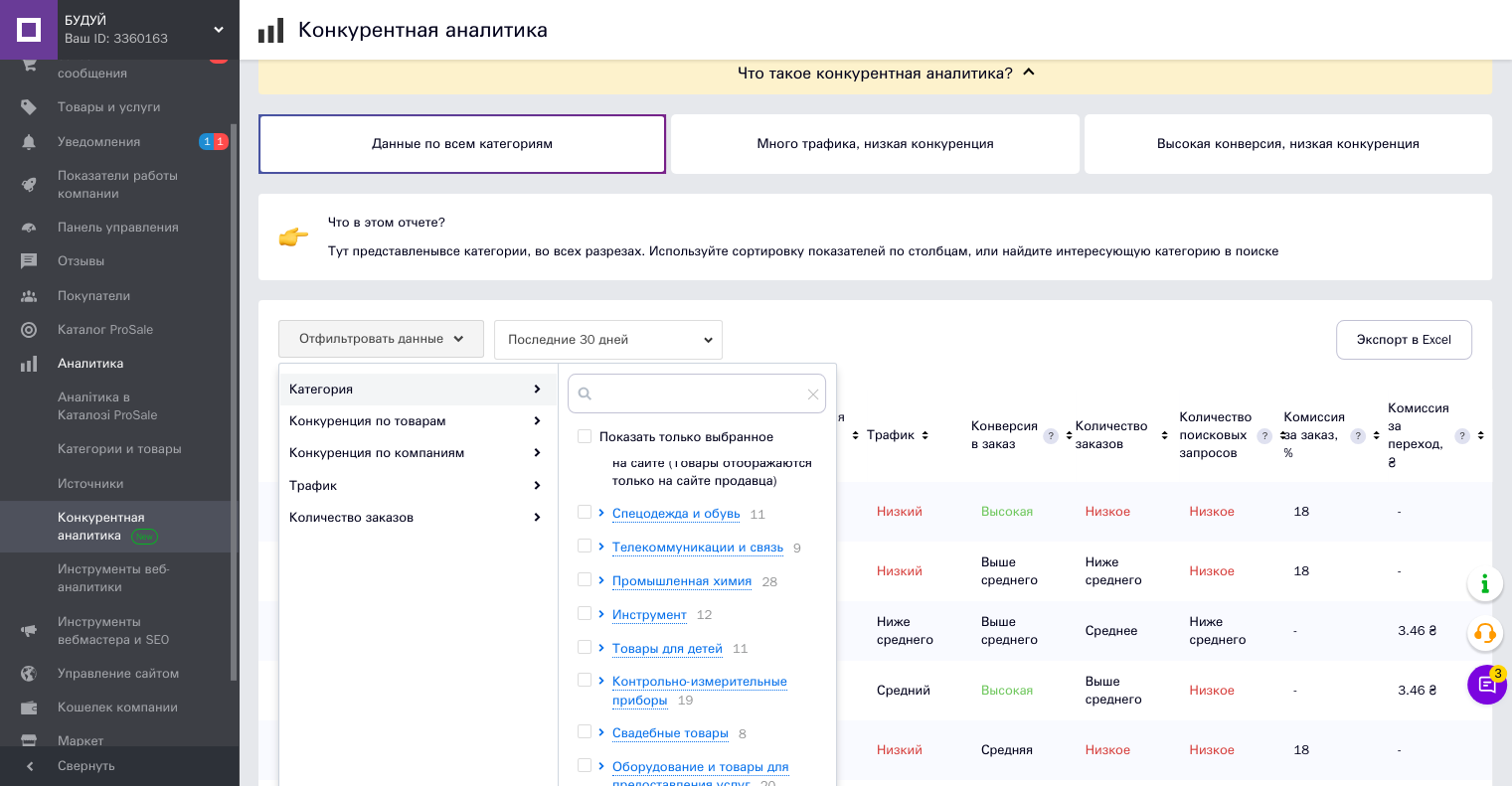 scroll, scrollTop: 4932, scrollLeft: 0, axis: vertical 